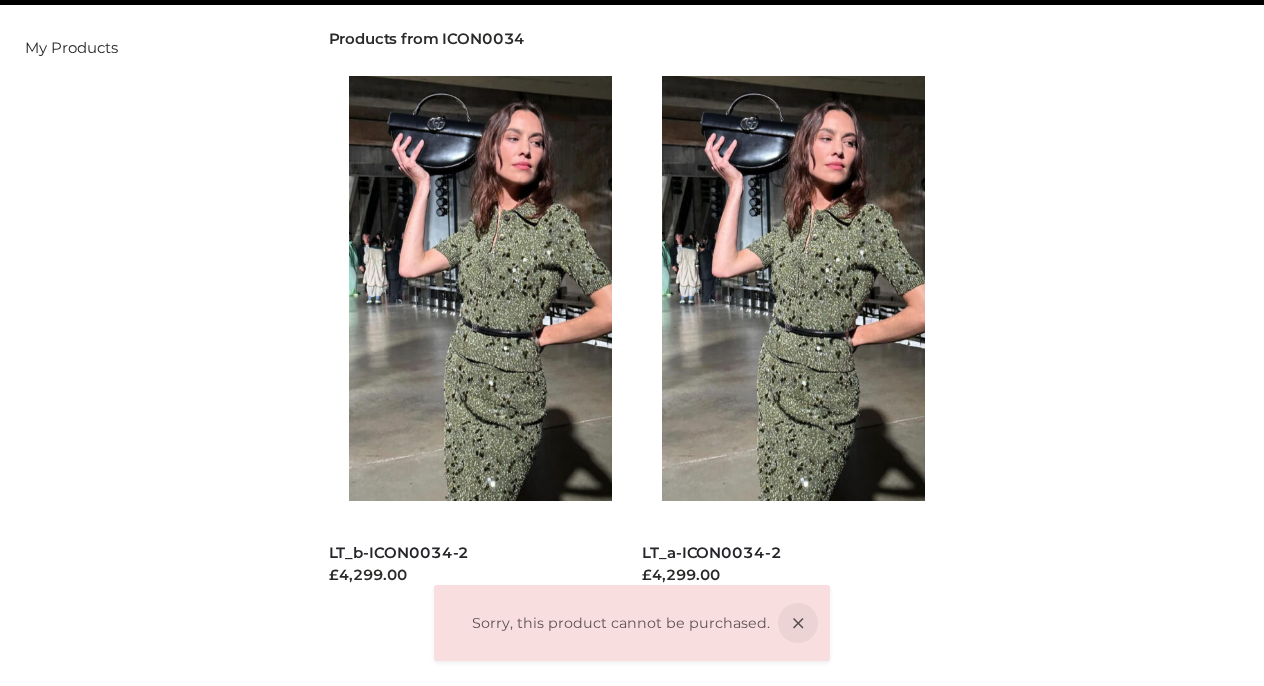 scroll, scrollTop: 0, scrollLeft: 0, axis: both 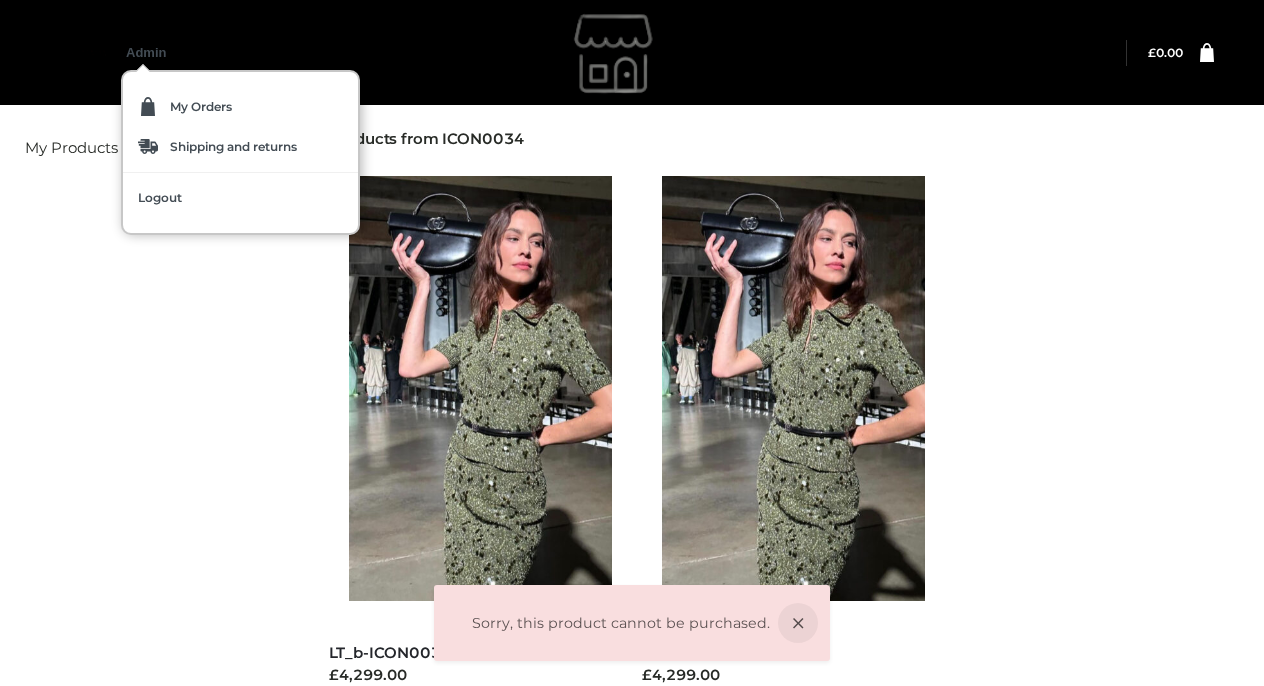 click on "My Orders
Shipping and returns
Logout" at bounding box center [240, 152] 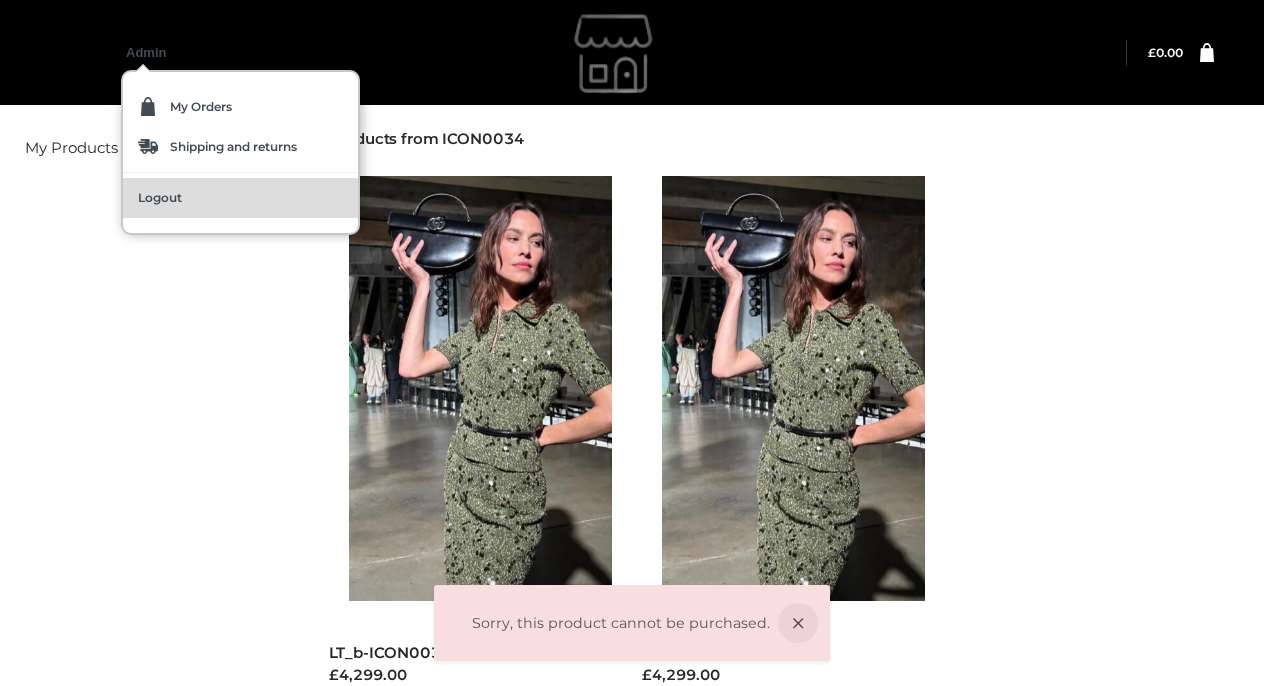 click on "Logout" at bounding box center (160, 198) 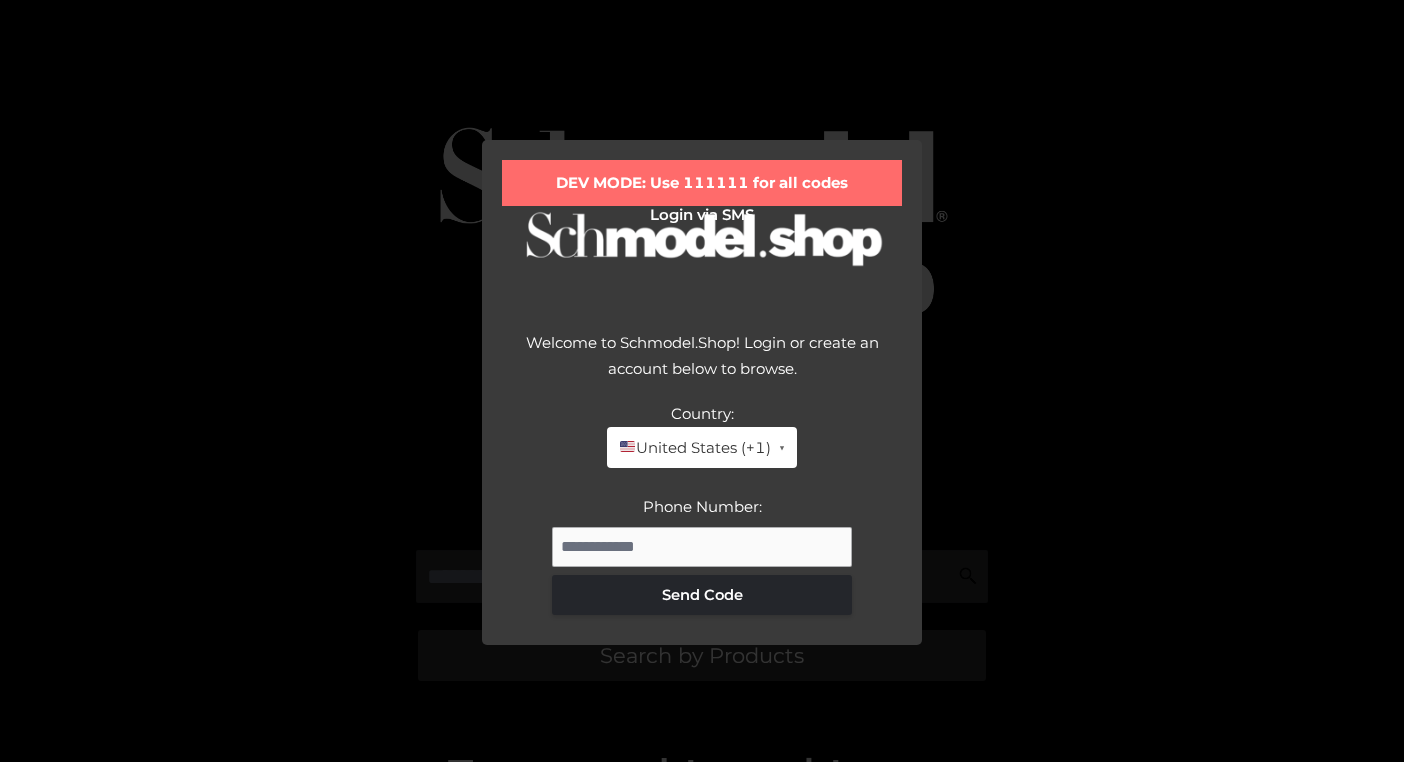 scroll, scrollTop: 0, scrollLeft: 0, axis: both 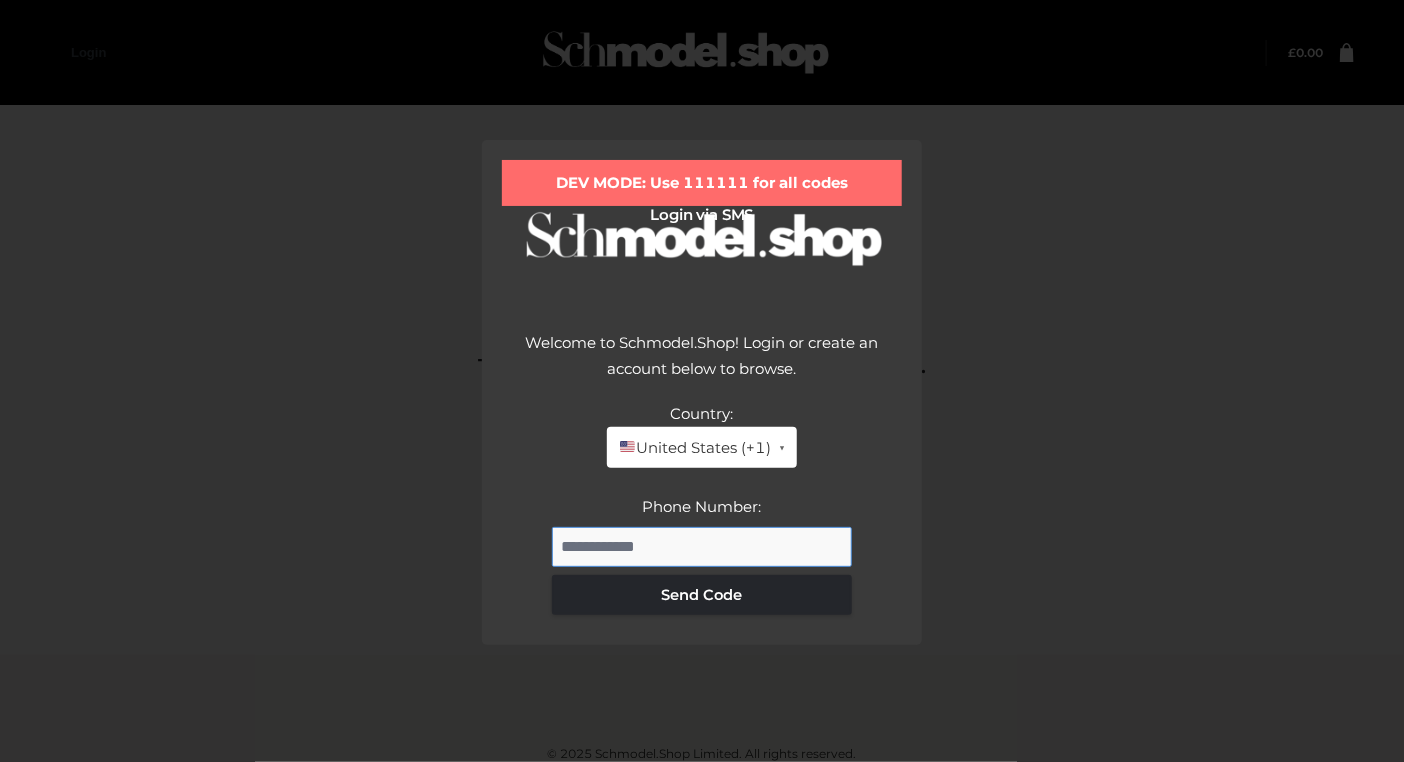 click on "Phone Number:" at bounding box center [702, 547] 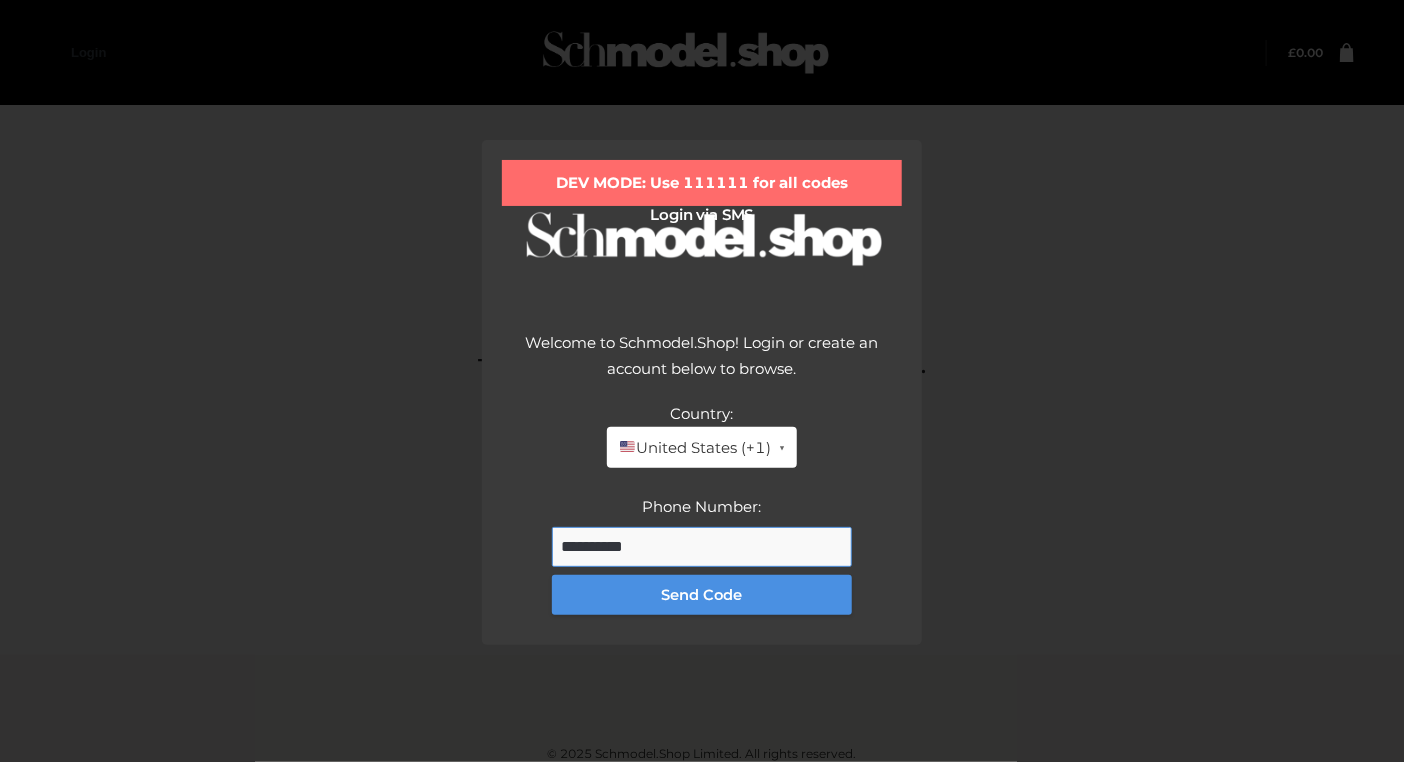 type on "**********" 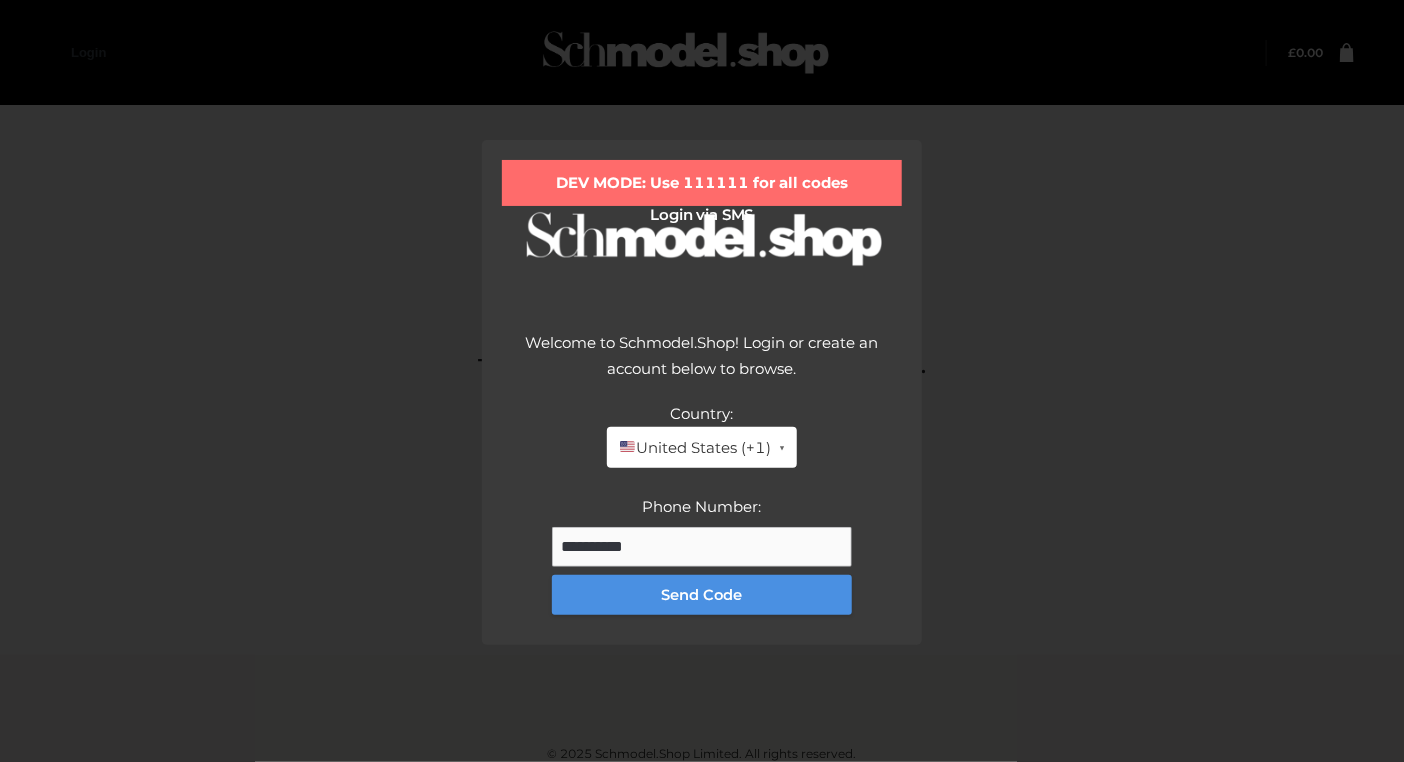 click on "Send Code" at bounding box center (702, 595) 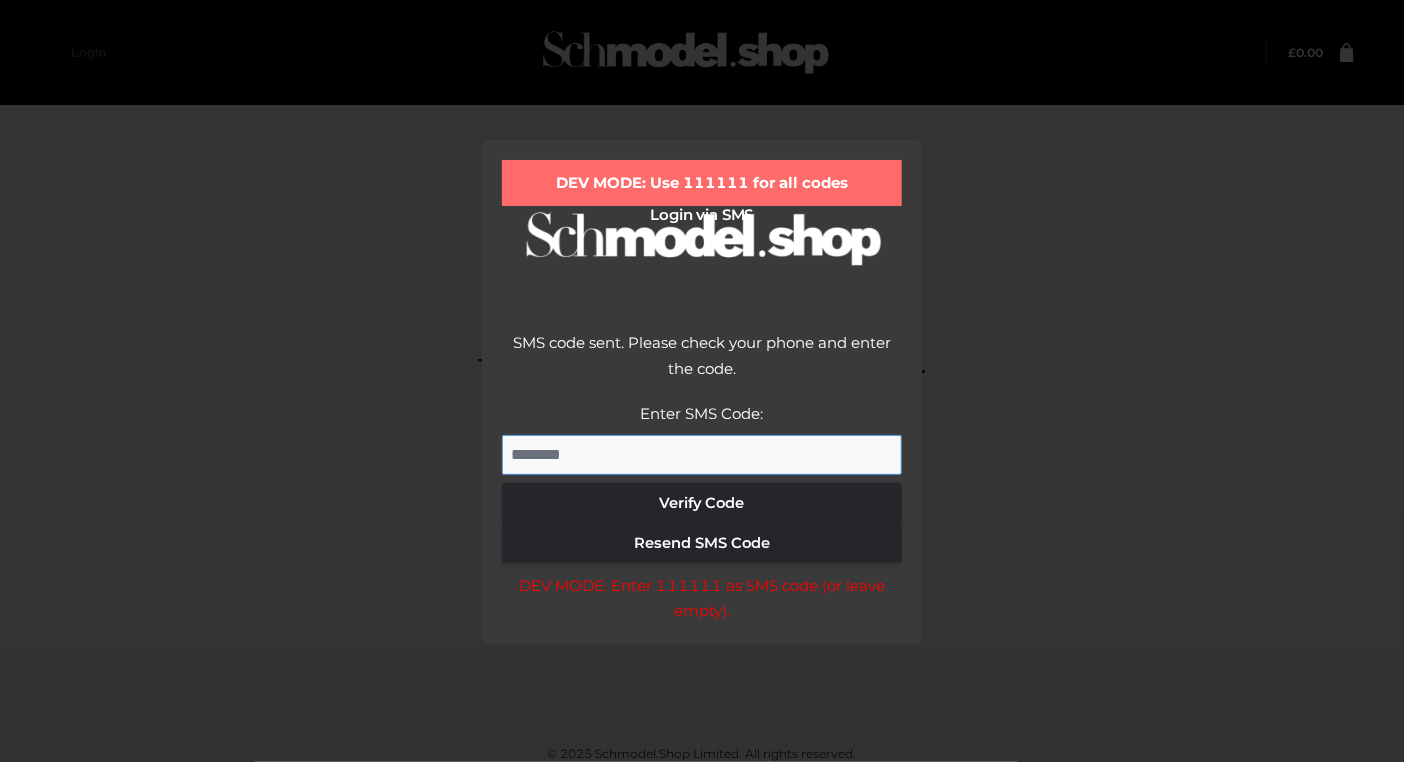 click on "Enter SMS Code:" at bounding box center [702, 455] 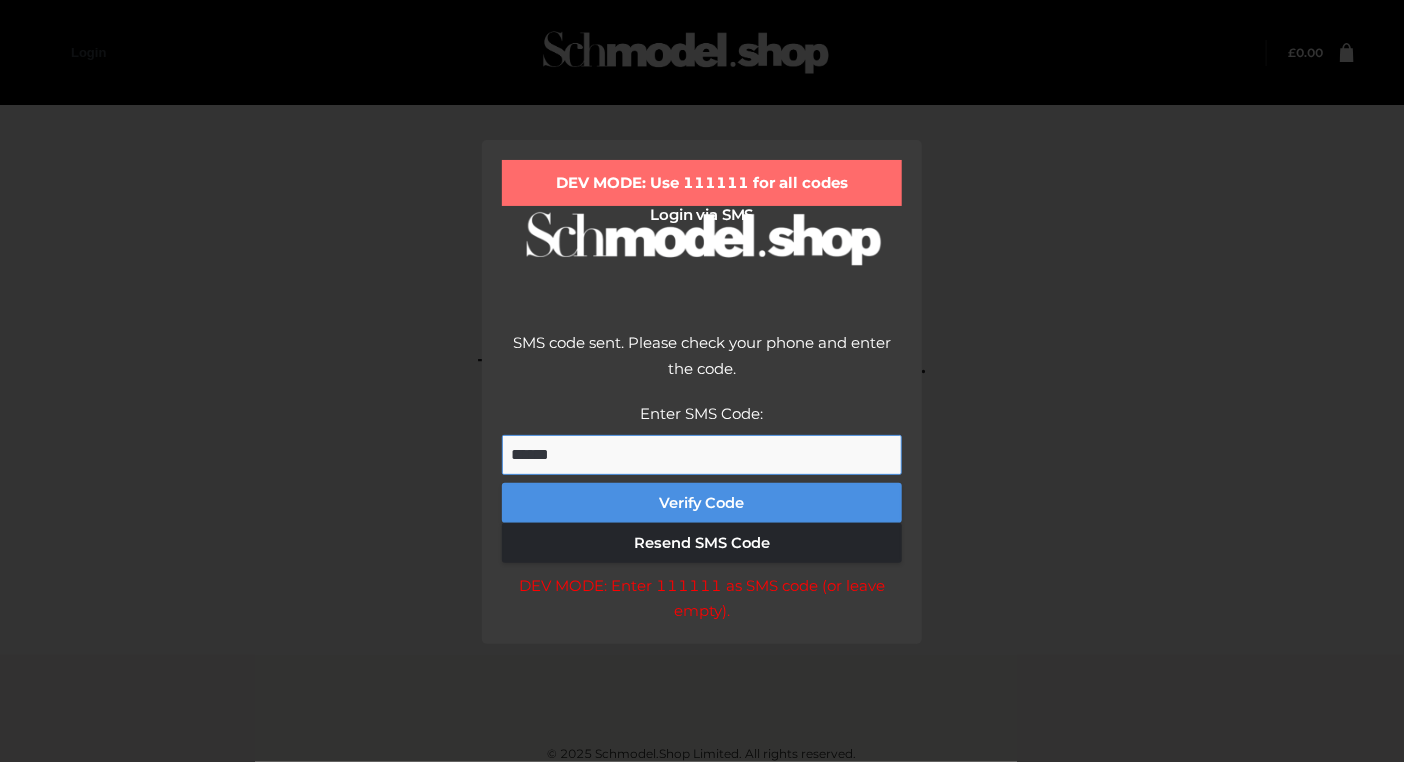 type on "******" 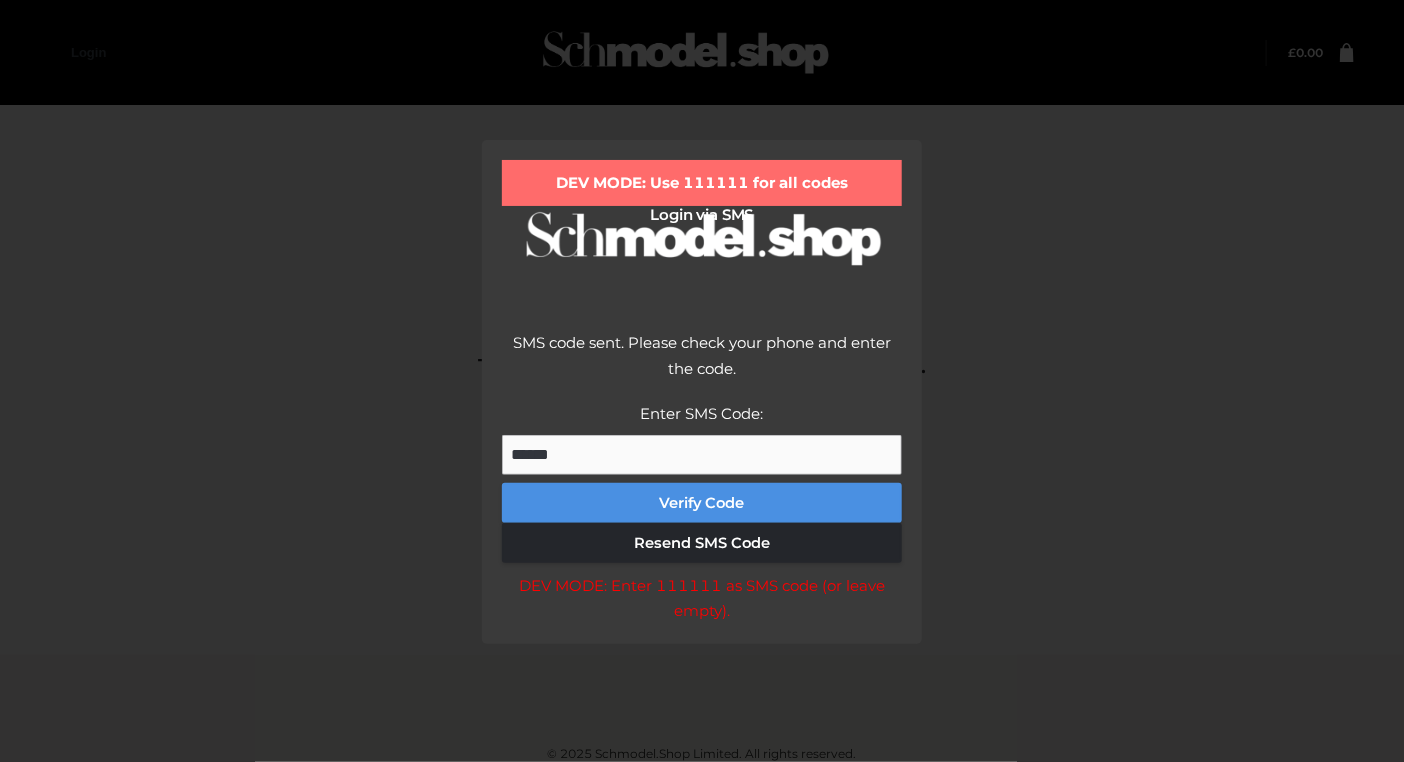 click on "Verify Code" at bounding box center (702, 503) 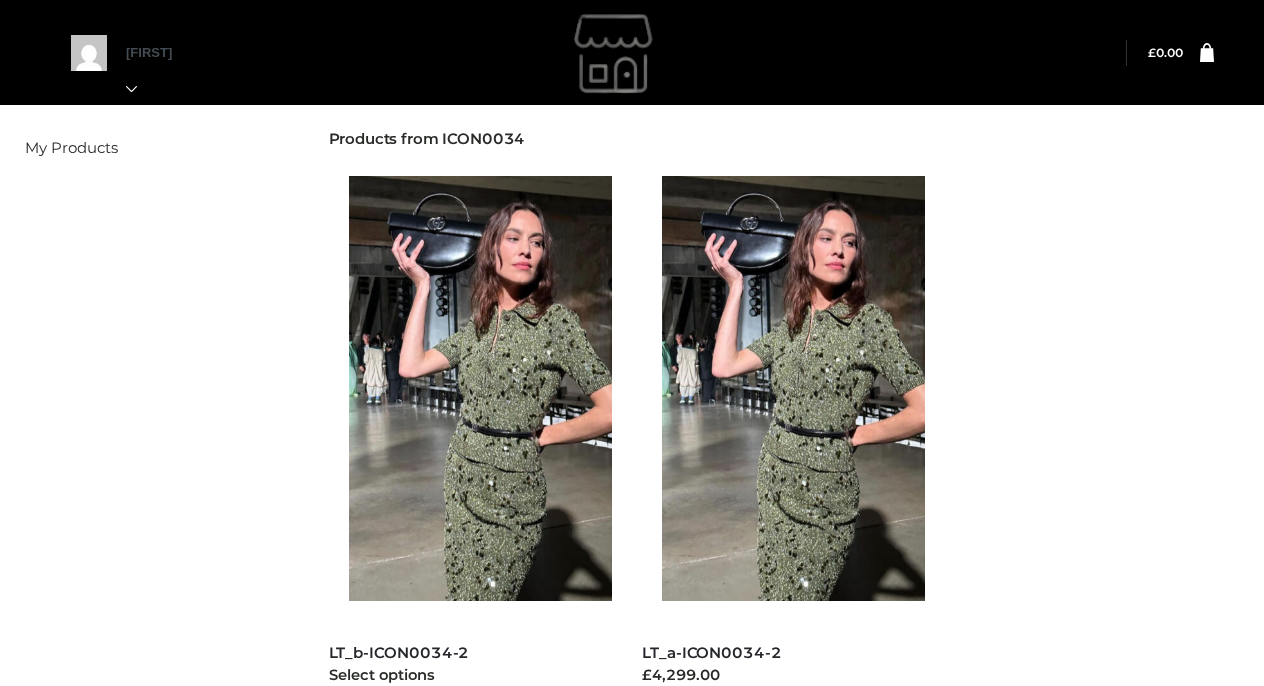scroll, scrollTop: 290, scrollLeft: 0, axis: vertical 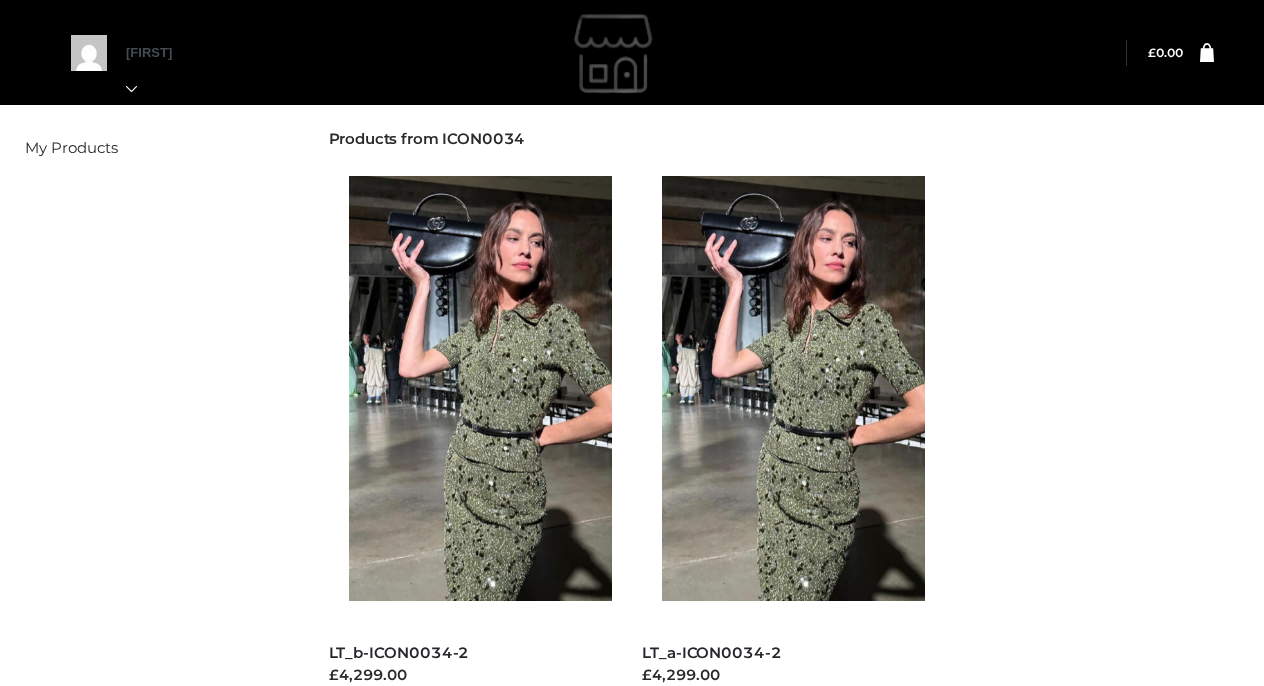 click at bounding box center [616, 53] 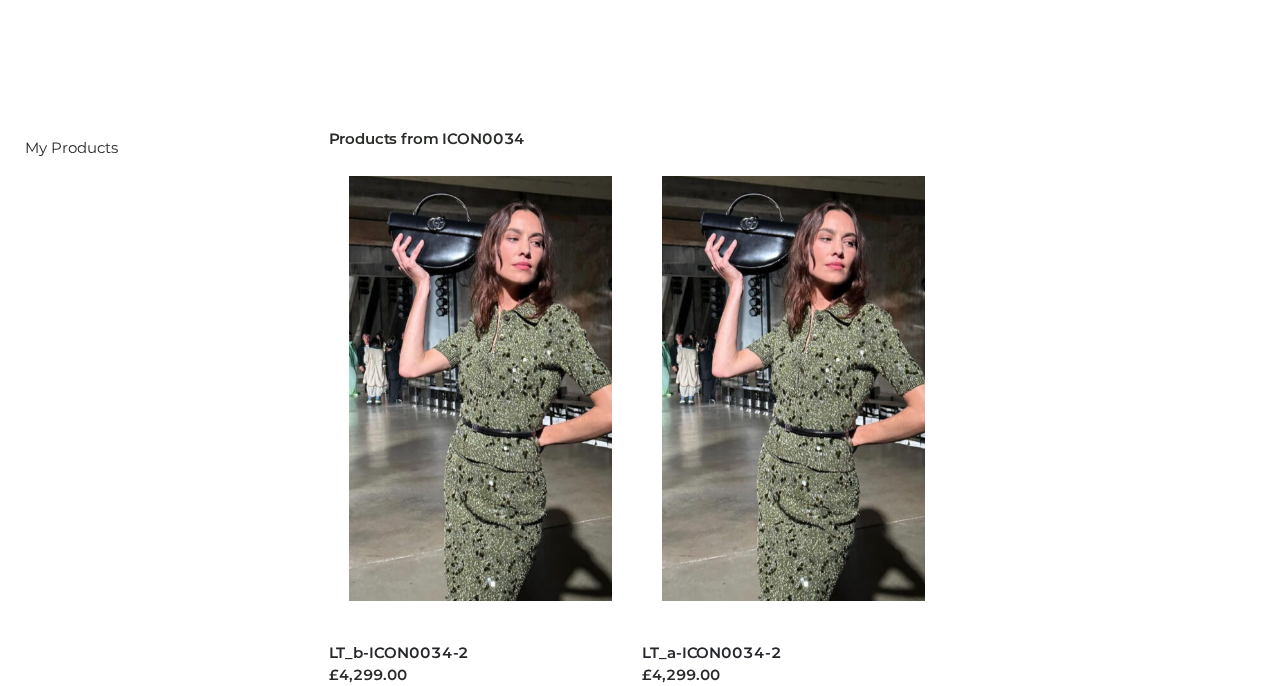 scroll, scrollTop: 0, scrollLeft: 0, axis: both 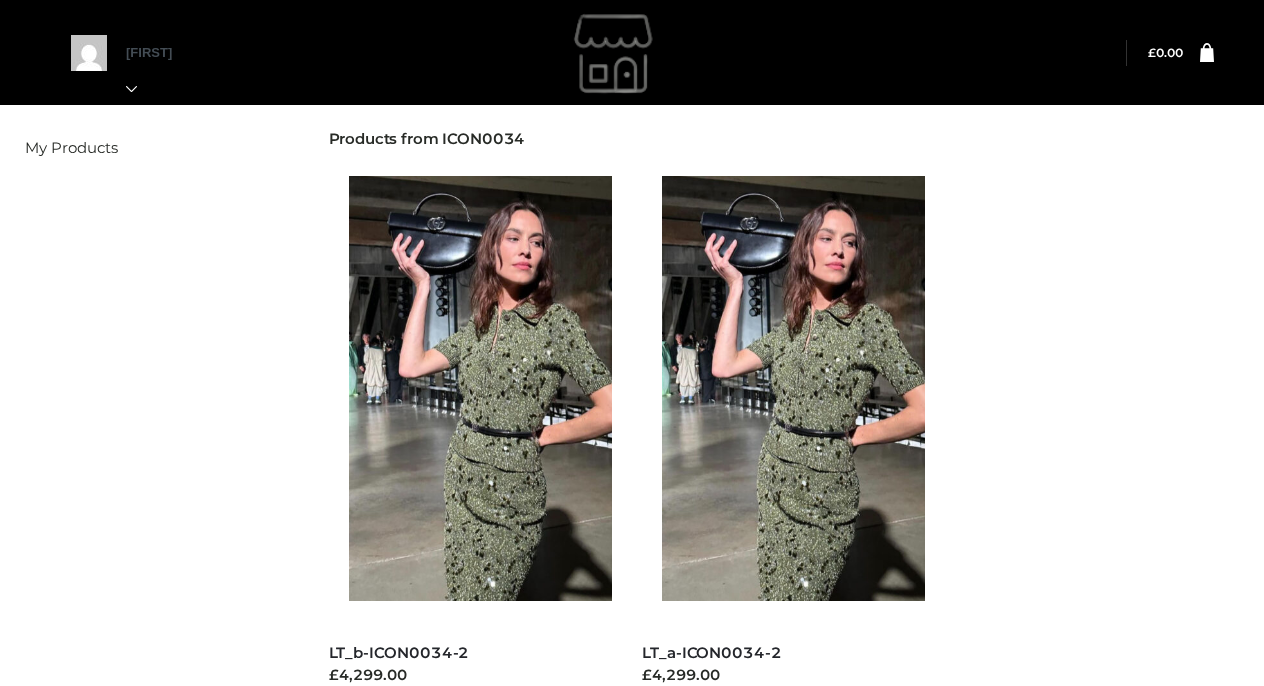 click on "Products from ICON0034" at bounding box center [784, 139] 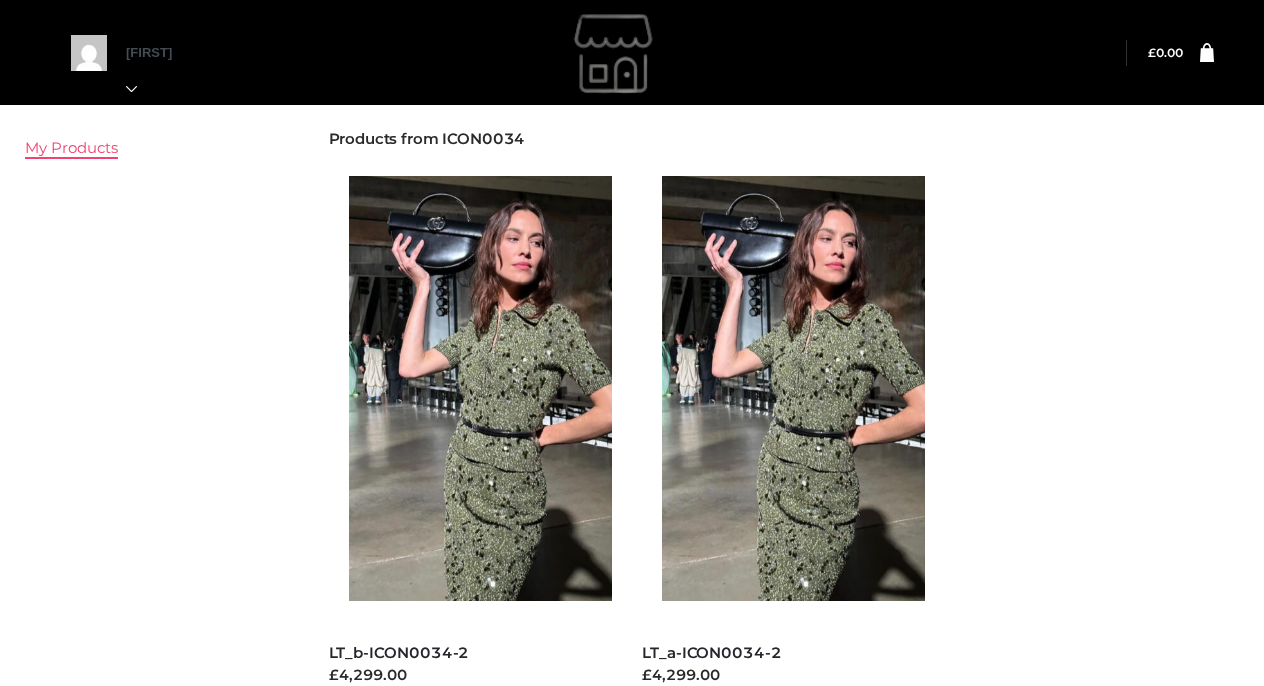 click on "My Products" at bounding box center (71, 147) 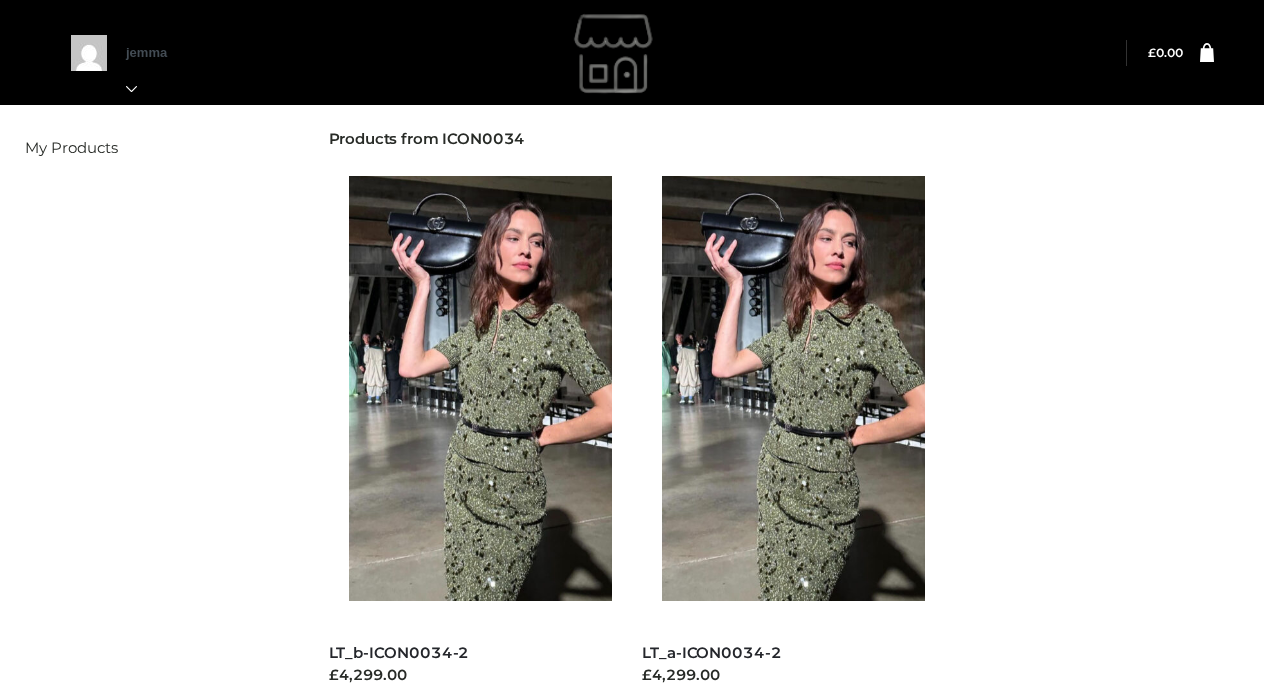 scroll, scrollTop: 0, scrollLeft: 0, axis: both 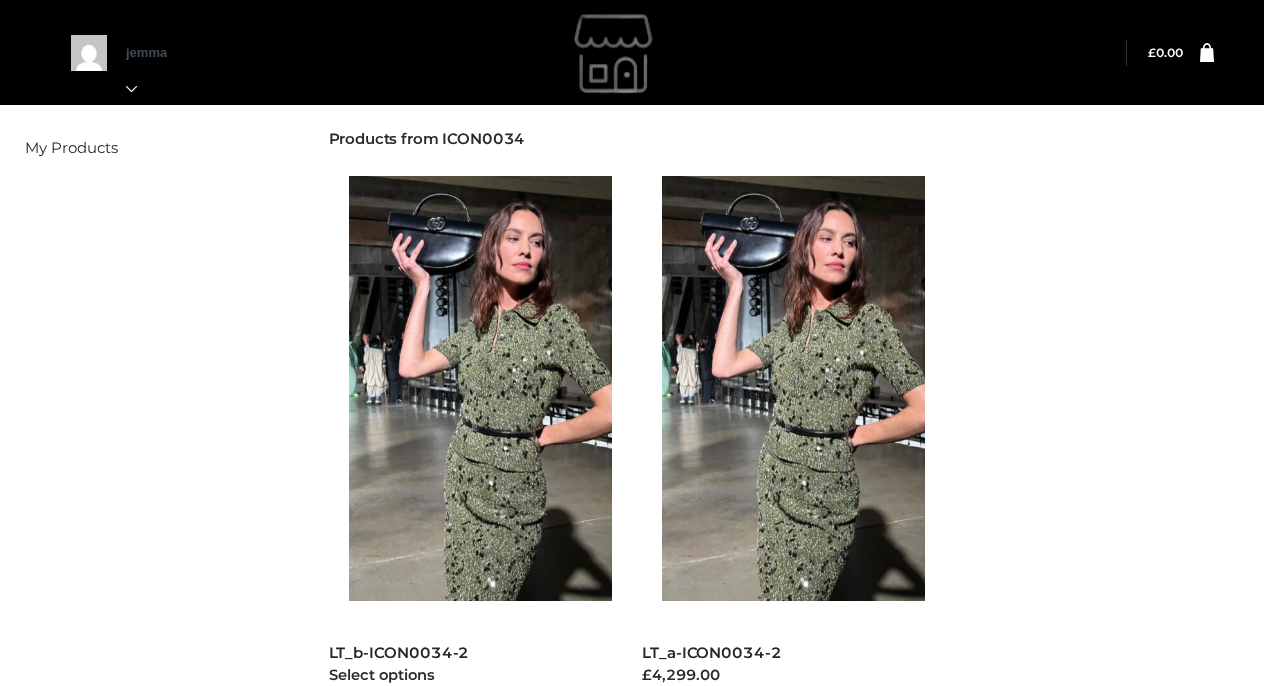 click at bounding box center (490, 388) 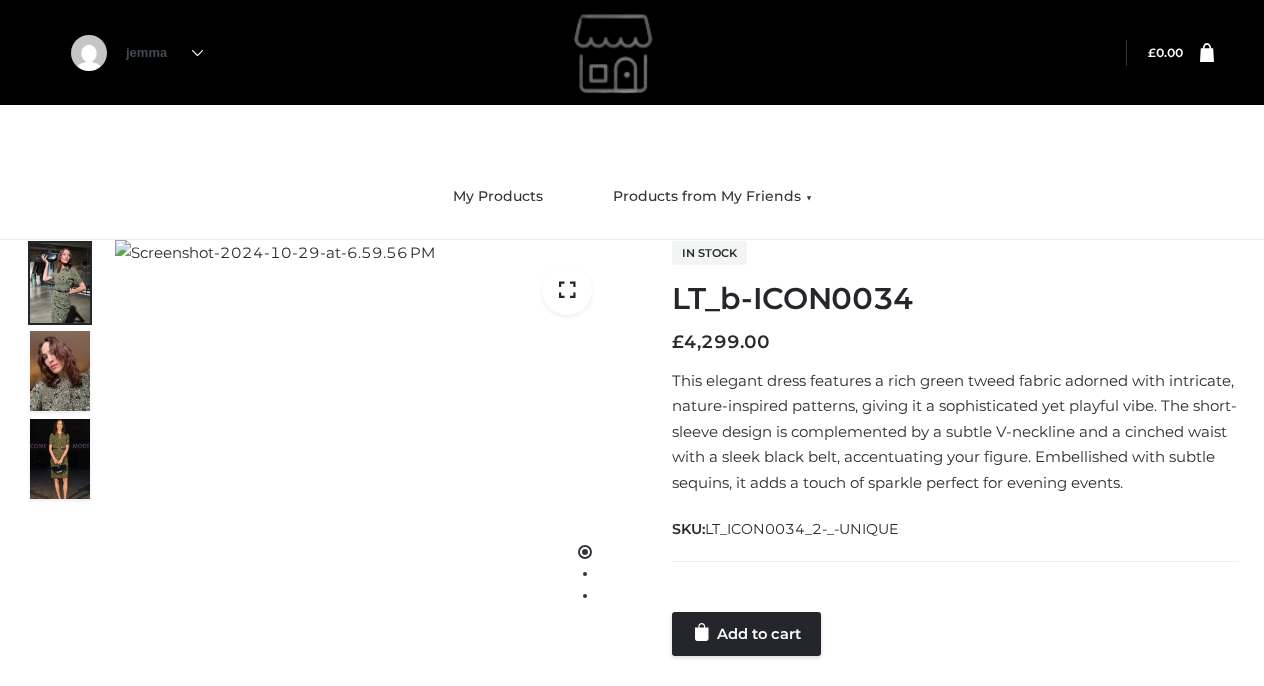 scroll, scrollTop: 0, scrollLeft: 0, axis: both 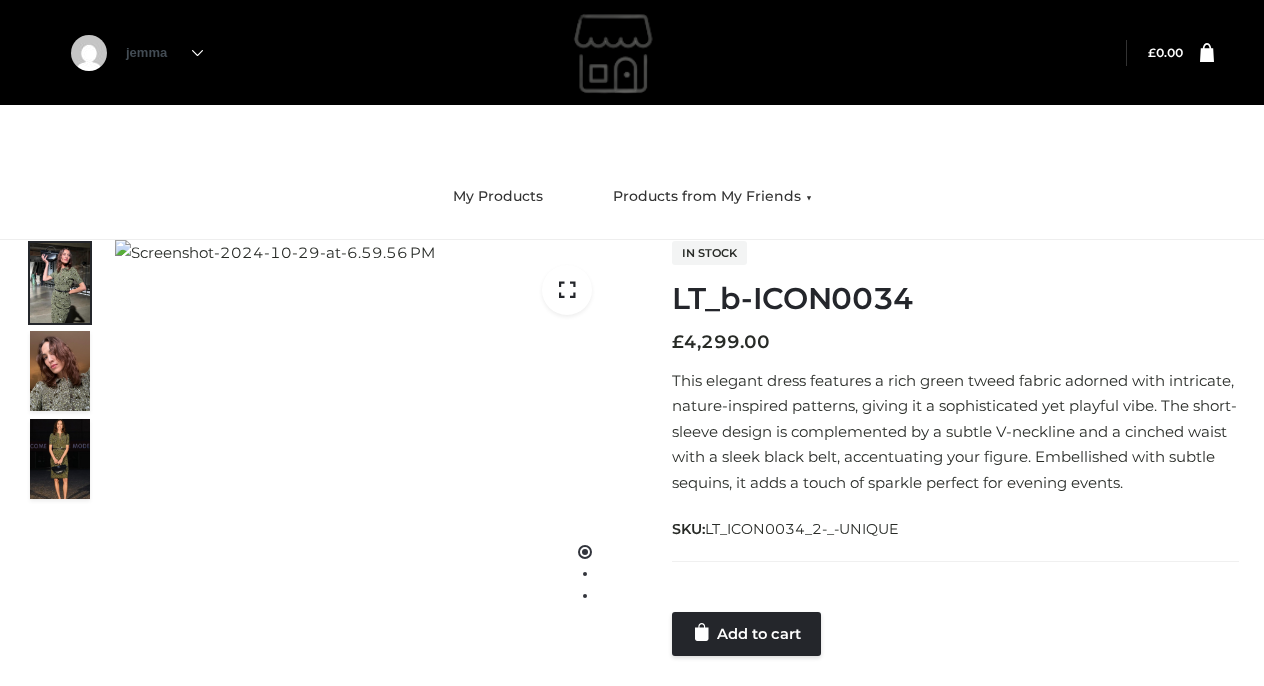 click at bounding box center (632, 53) 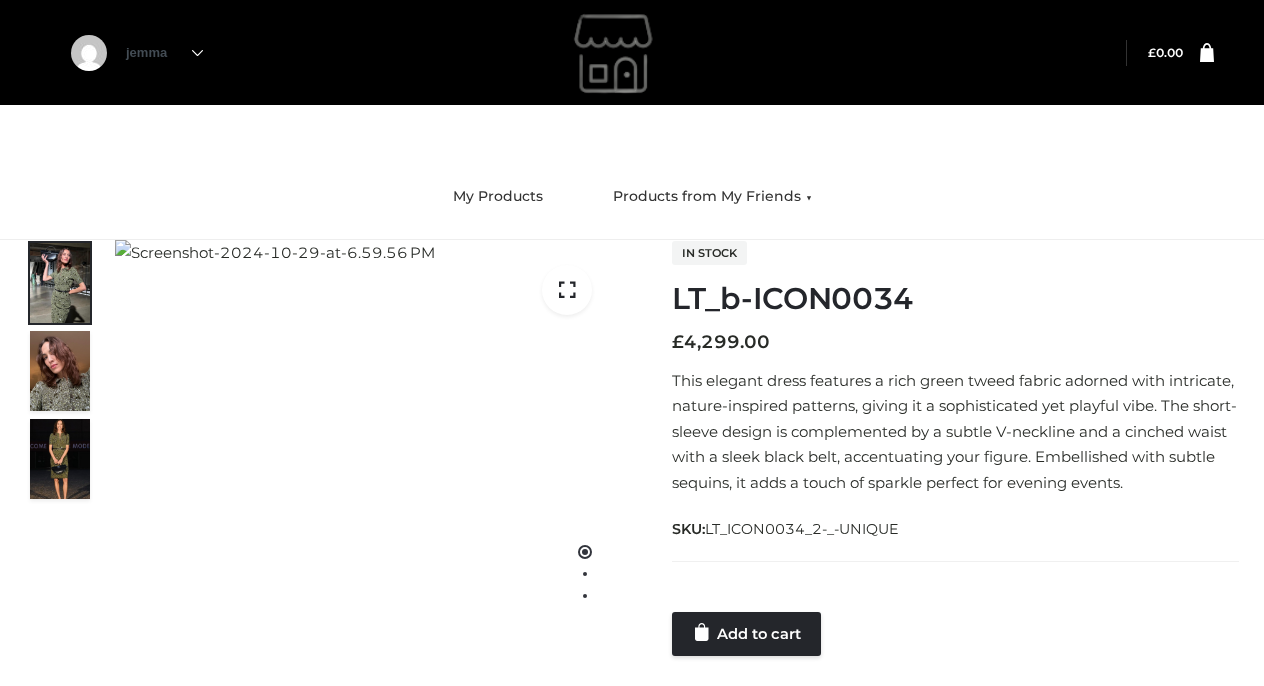 click on "£ 4,299.00" at bounding box center [955, 342] 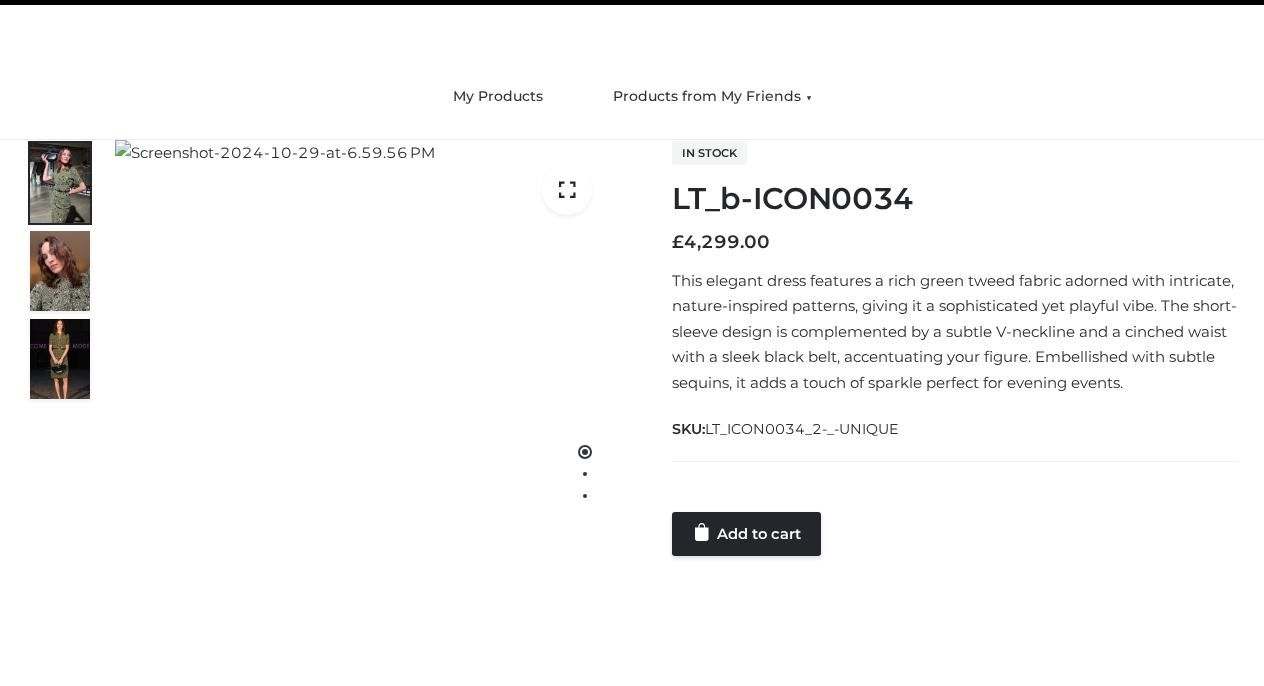 scroll, scrollTop: 0, scrollLeft: 0, axis: both 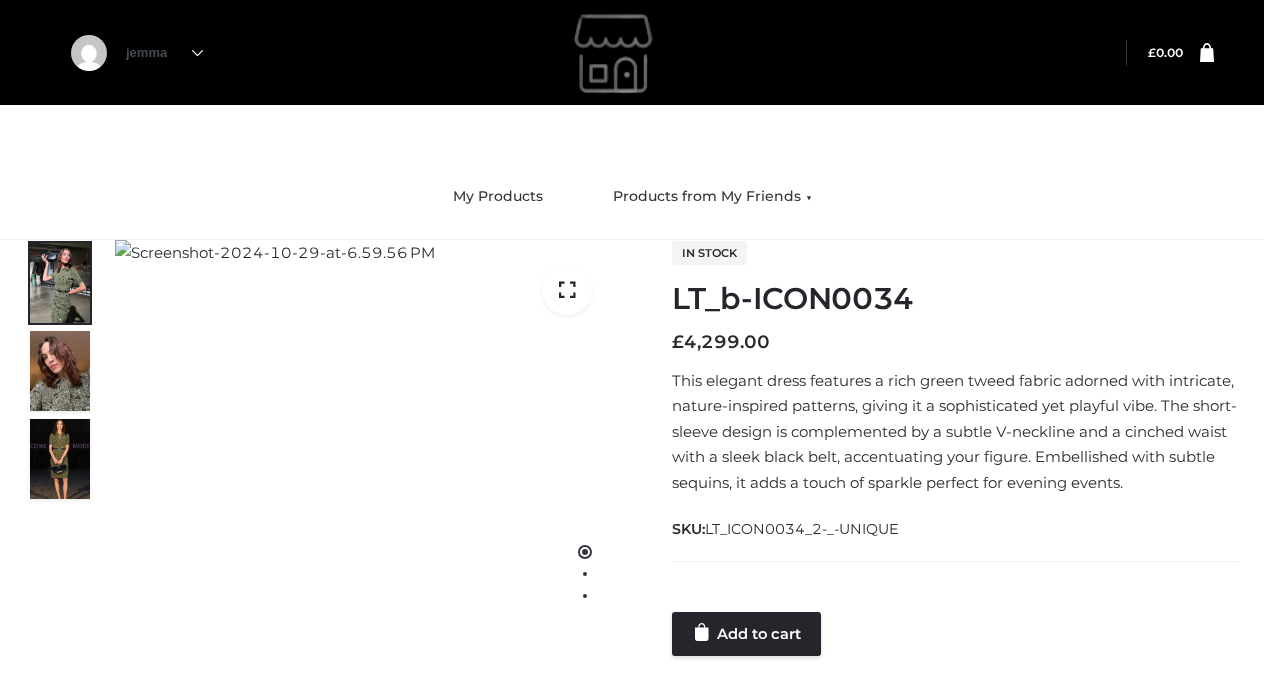 click on "£ 0.00" at bounding box center [1165, 52] 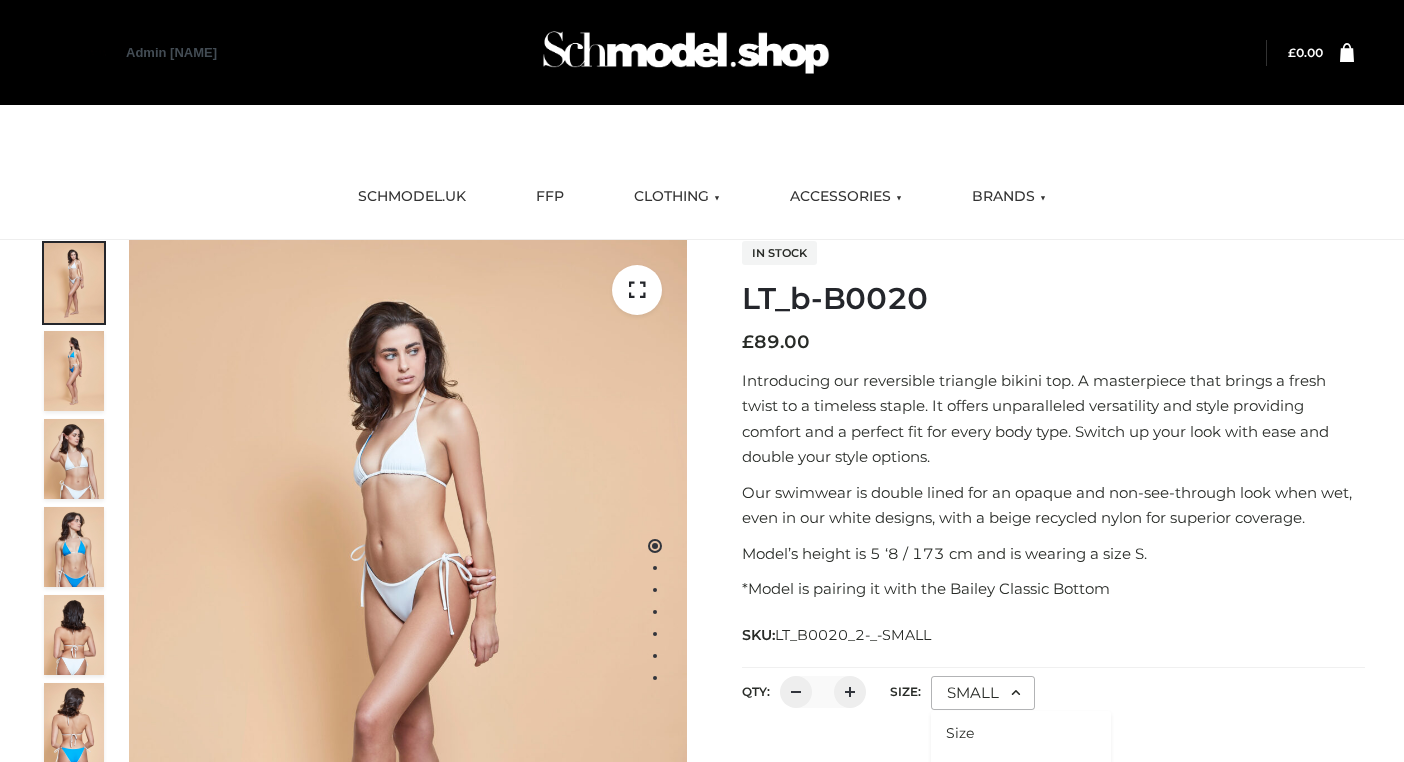 scroll, scrollTop: 0, scrollLeft: 0, axis: both 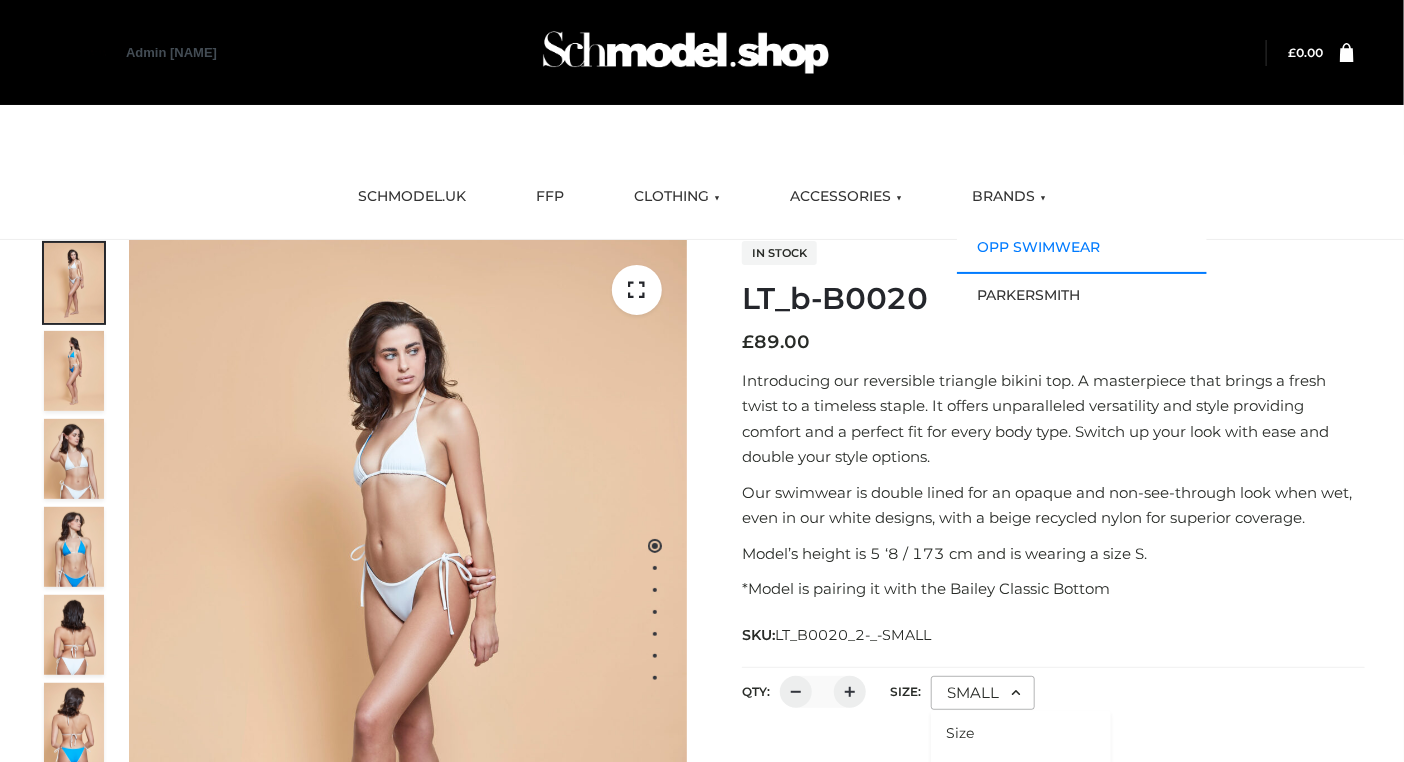 click on "OPP SWIMWEAR" at bounding box center (1082, 248) 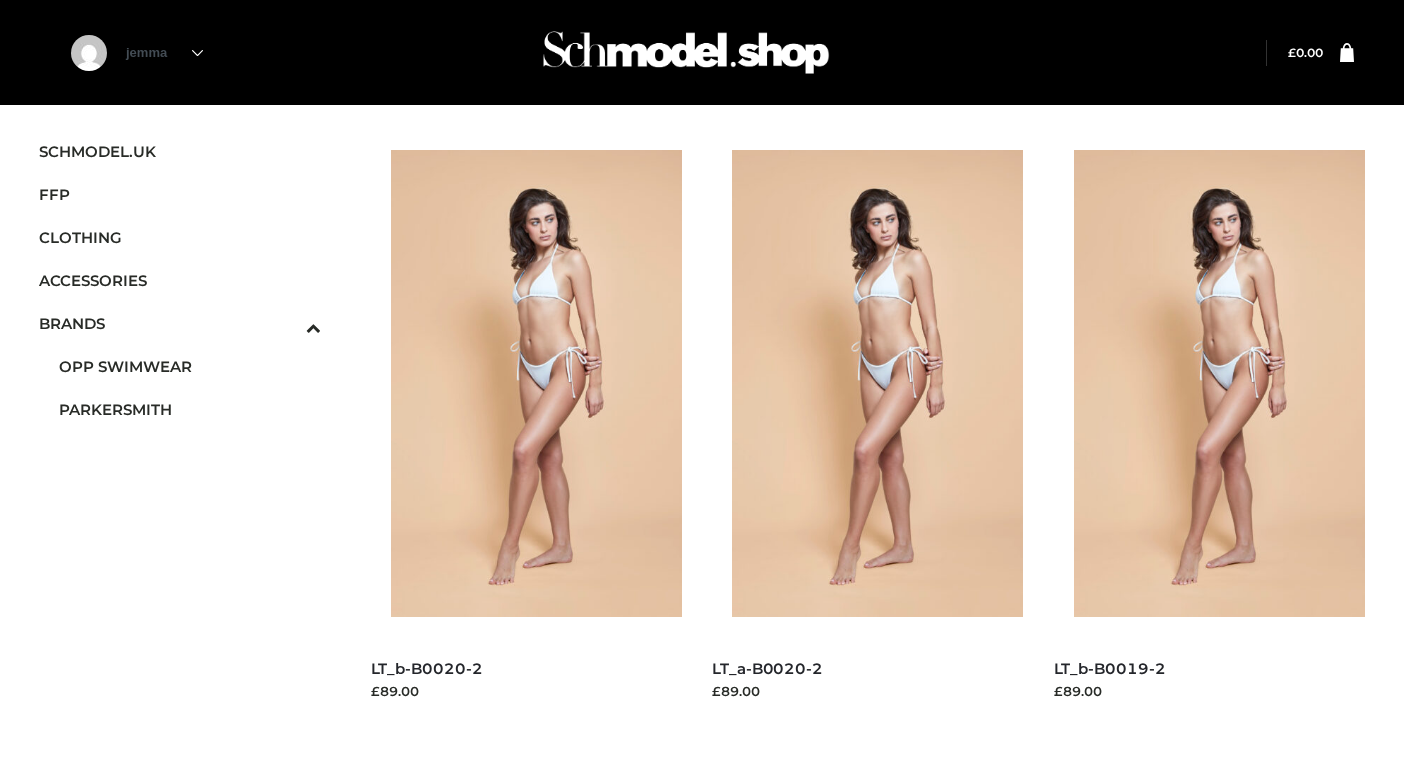 scroll, scrollTop: 0, scrollLeft: 0, axis: both 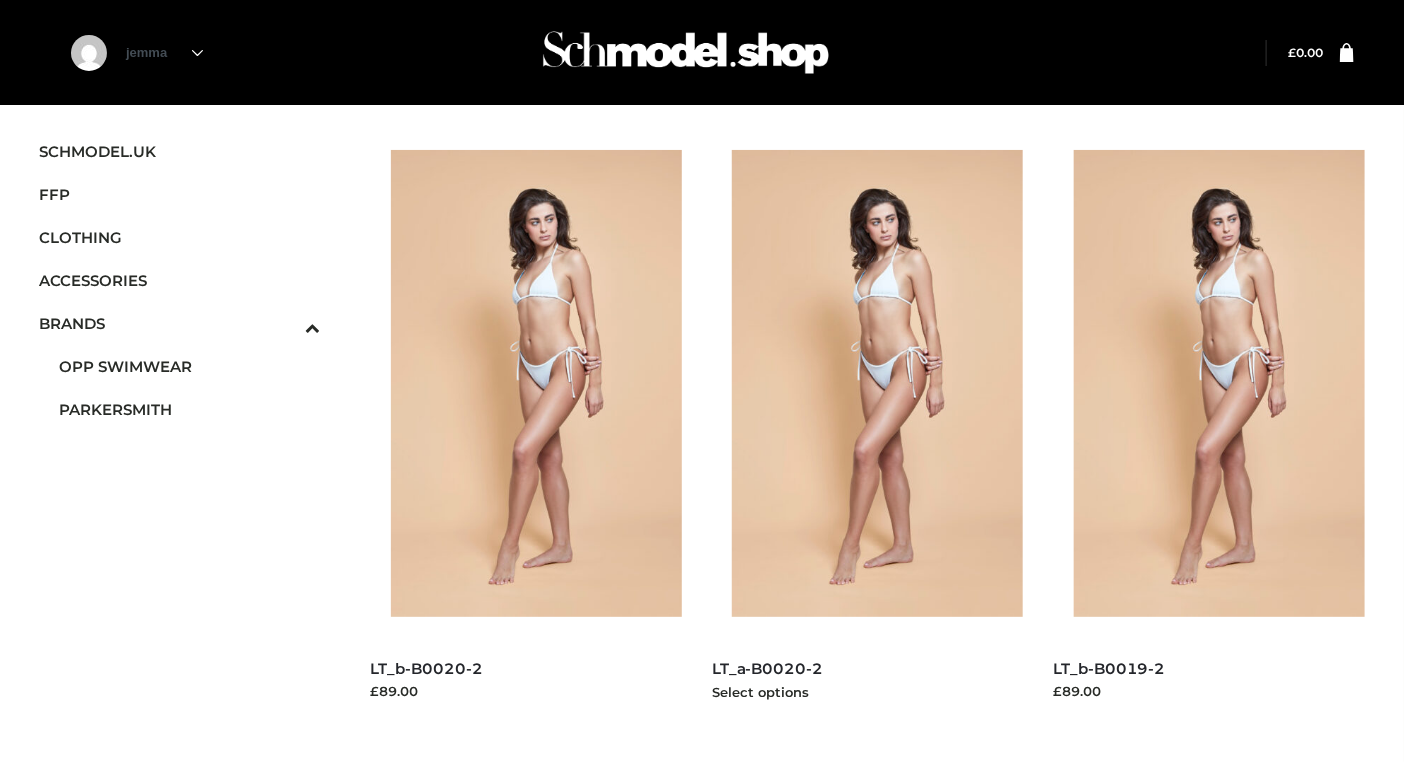 click at bounding box center [888, 383] 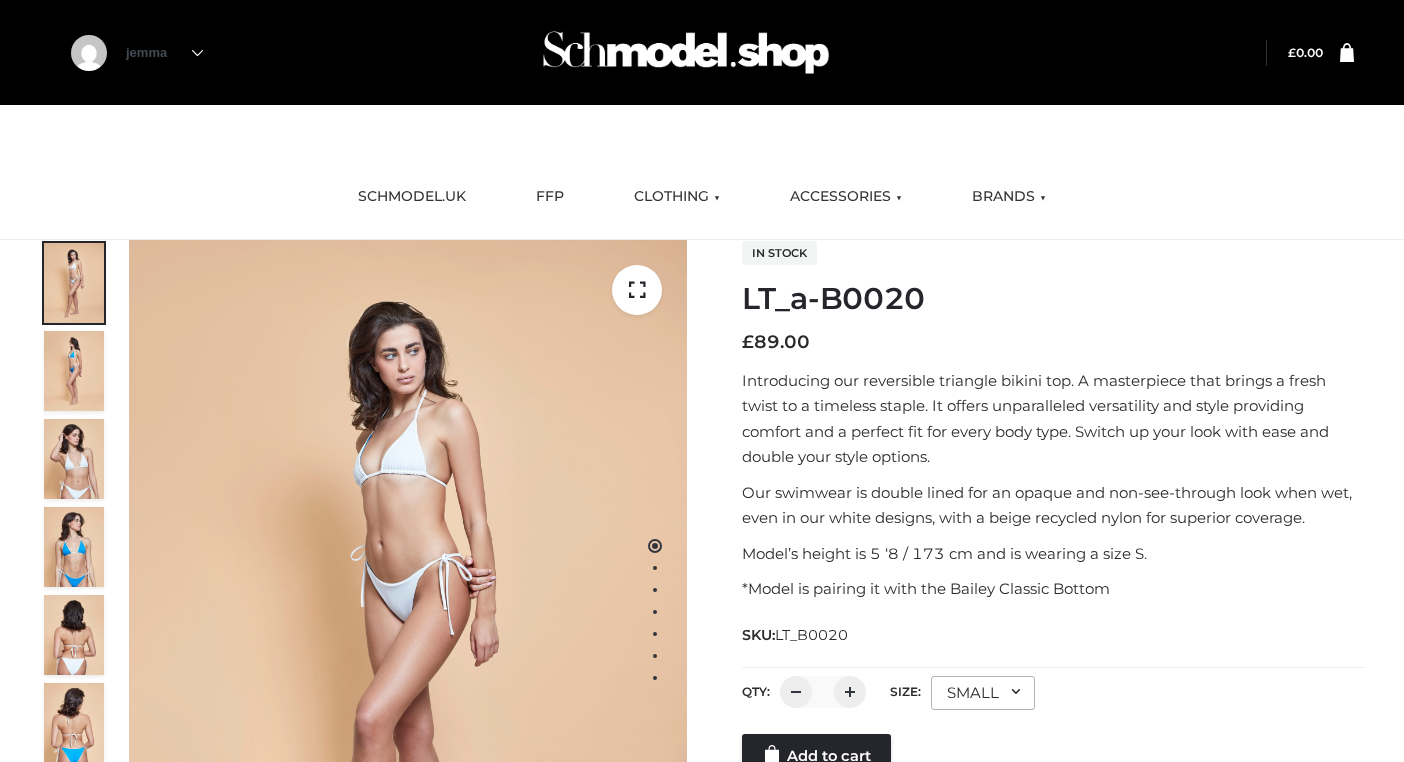scroll, scrollTop: 0, scrollLeft: 0, axis: both 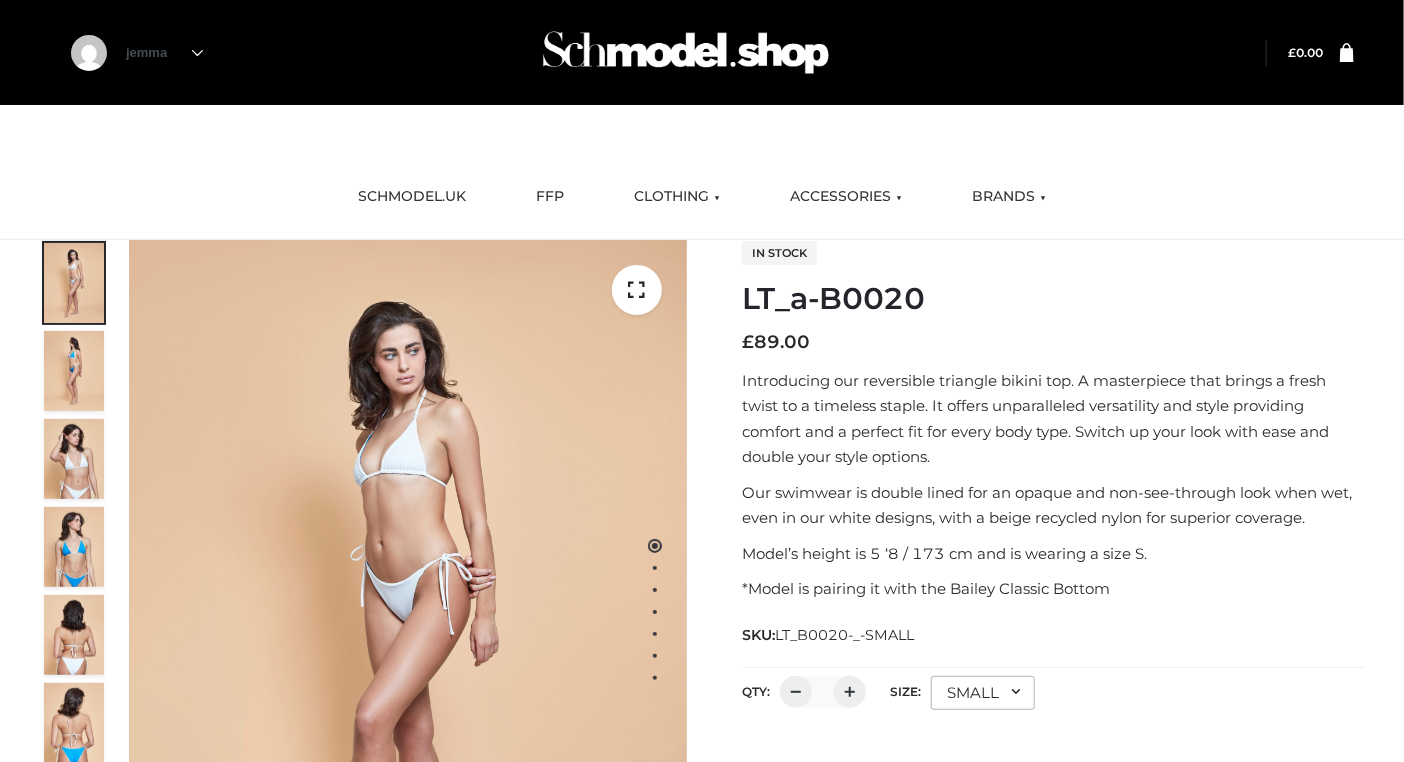 click on "In stock LT_a-B0020
£ 89.00
Introducing our reversible triangle bikini top. A masterpiece that brings a fresh twist to a timeless staple. It offers unparalleled versatility and style providing comfort and a perfect fit for every body type. Switch up your look with ease and double your style options.
Our swimwear is double lined for an opaque and non-see-through look when wet, even in our white designs, with a beige recycled nylon for superior coverage.
Model’s height is 5 ‘8 / 173 cm and is wearing a size S.
*Model is pairing it with the Bailey Classic Bottom
SKU:  LT_B0020-_-SMALL
QTY:
*
Size:
**** ***** ****** ***** SMALL Size SMALL MEDIUM LARGE" at bounding box center [1053, 529] 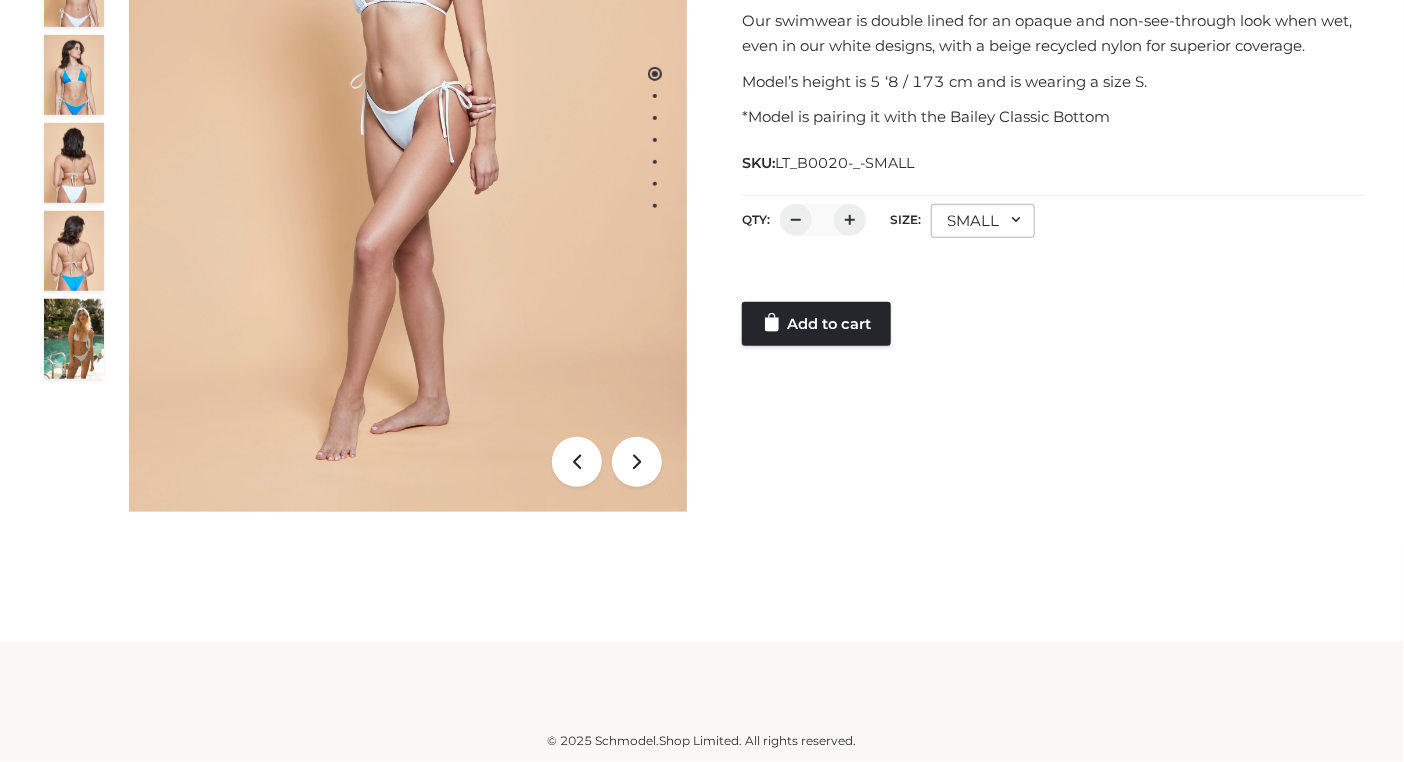 scroll, scrollTop: 0, scrollLeft: 0, axis: both 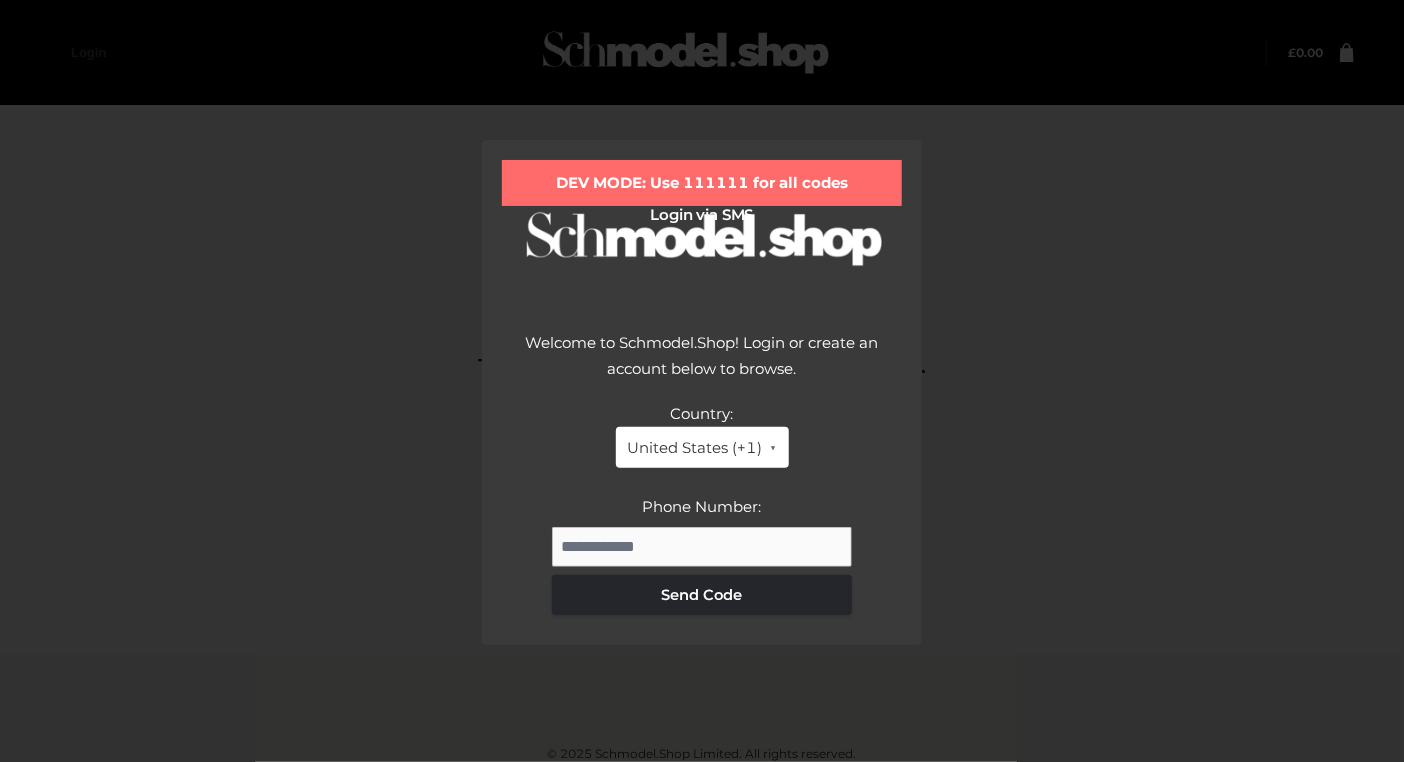 click on "DEV MODE: Use [NUMBER] for all codes
Login via SMS
Welcome to Schmodel.Shop! Login or create an account below to browse.
Country:
[STATE] ([PHONE])
[STATE] ([PHONE])
United Kingdom ([PHONE])
Canada ([PHONE])
Australia ([PHONE])
Germany ([PHONE])  France ([PHONE])  Japan ([PHONE]) Send Code" at bounding box center (702, 381) 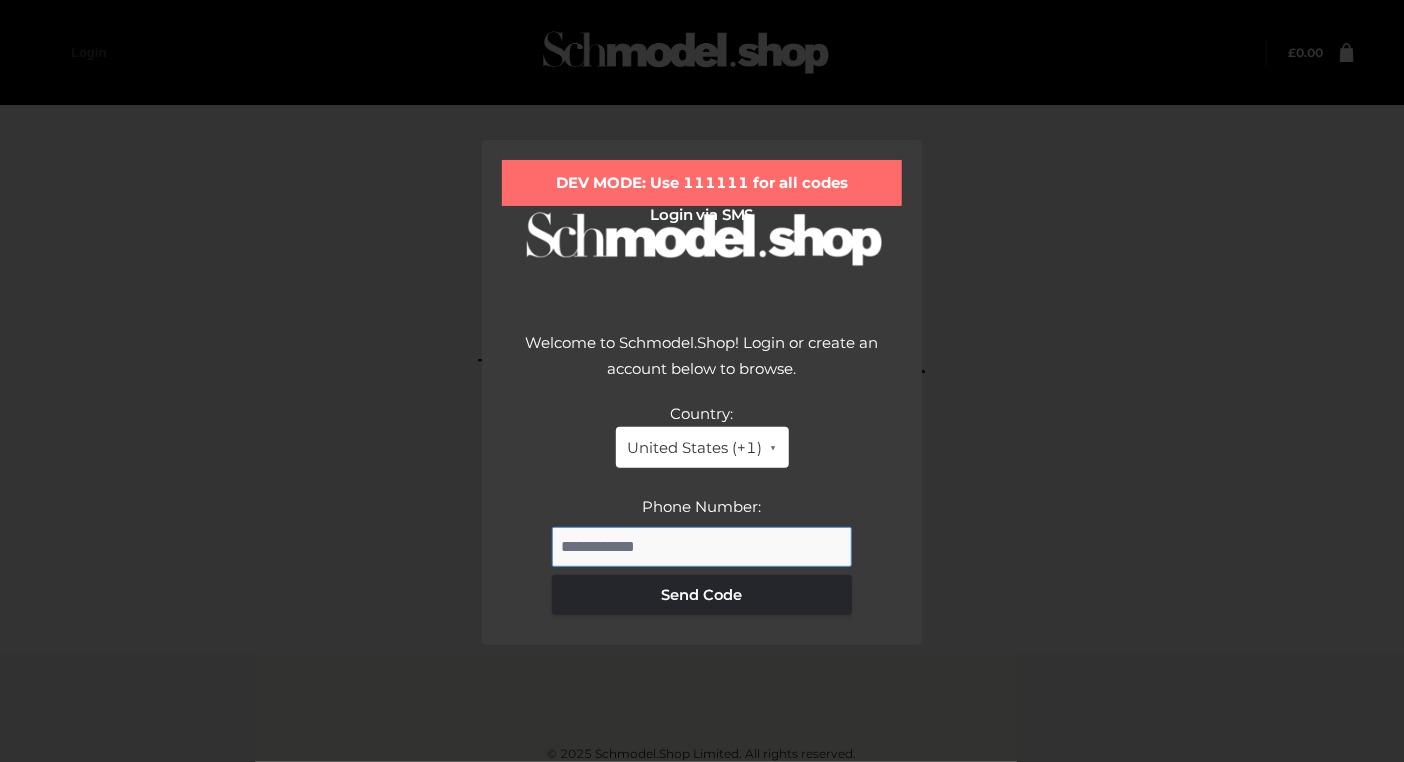 click on "Phone Number:" at bounding box center [702, 547] 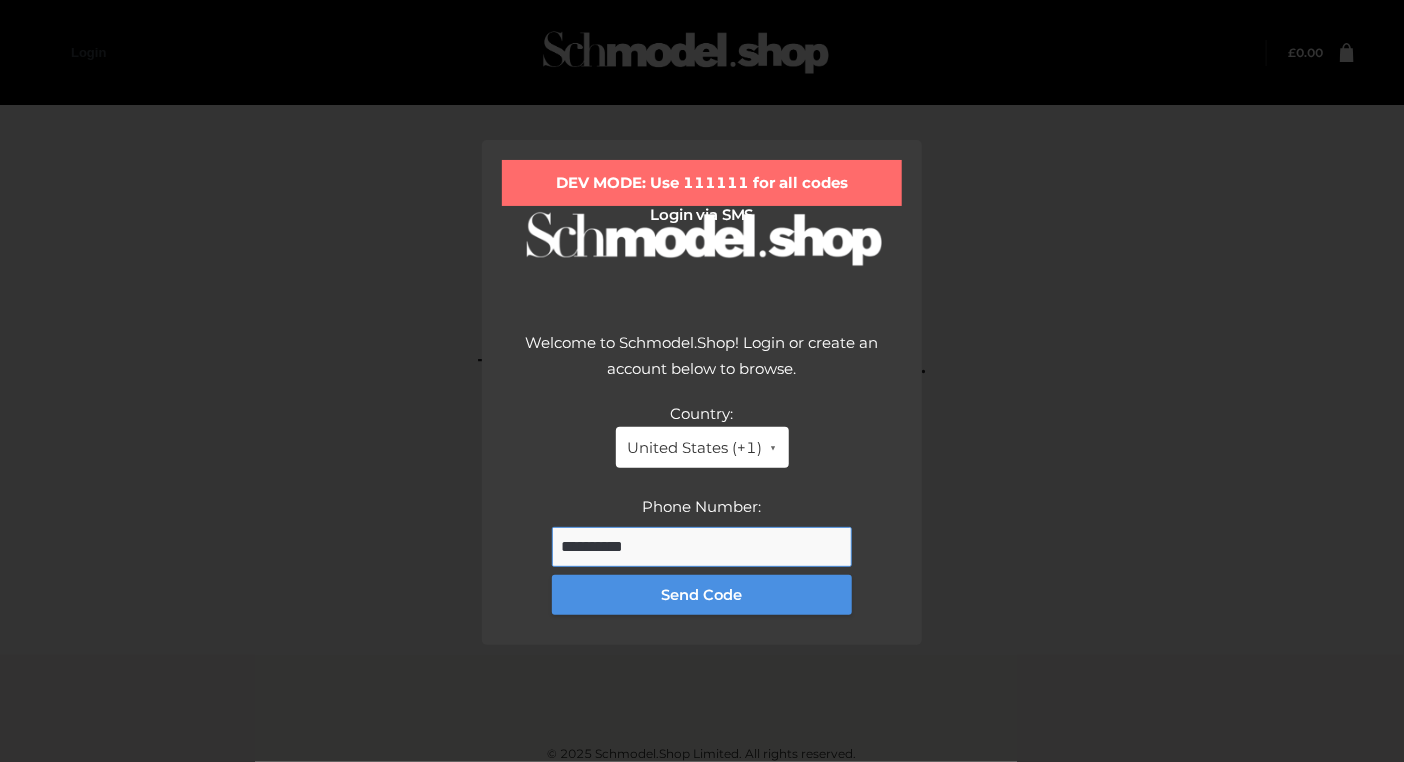 type on "**********" 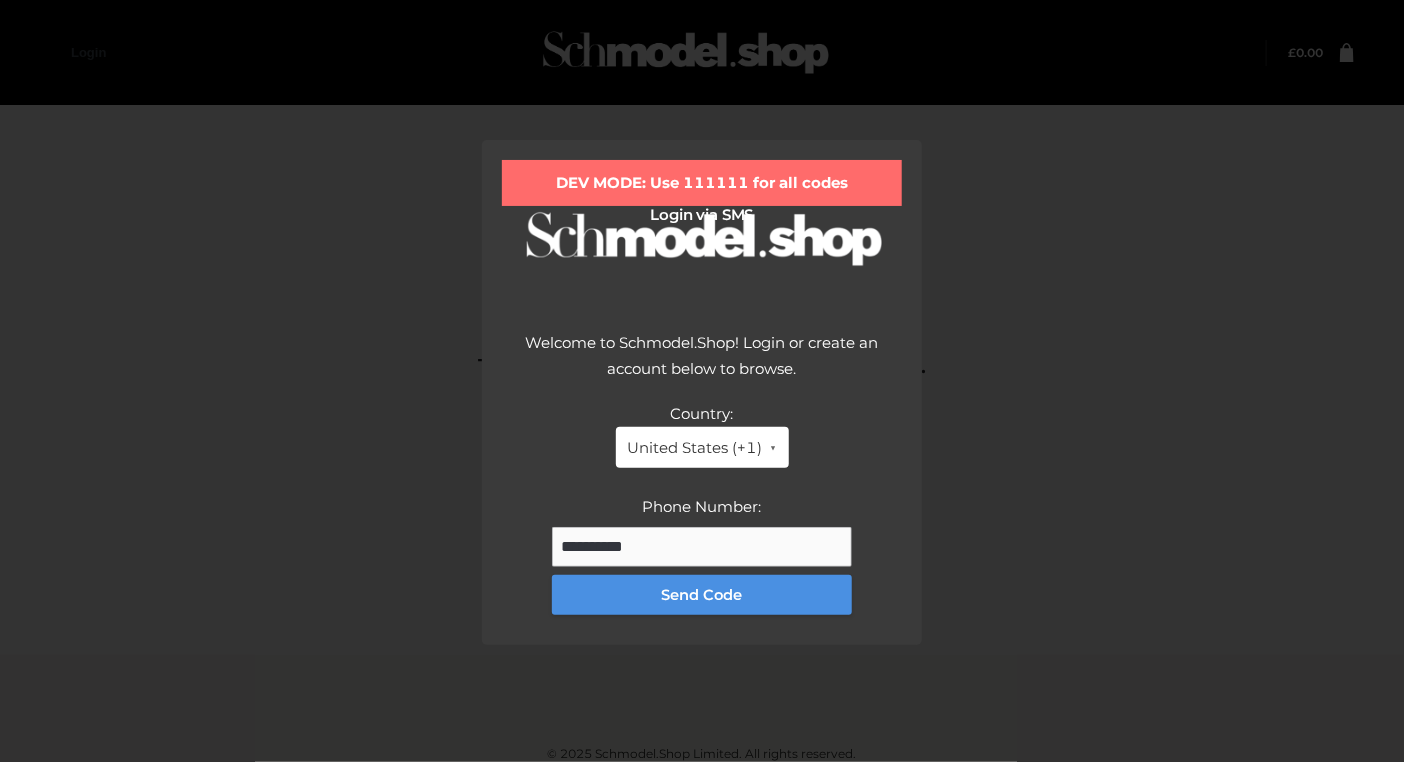 click on "Send Code" at bounding box center (702, 595) 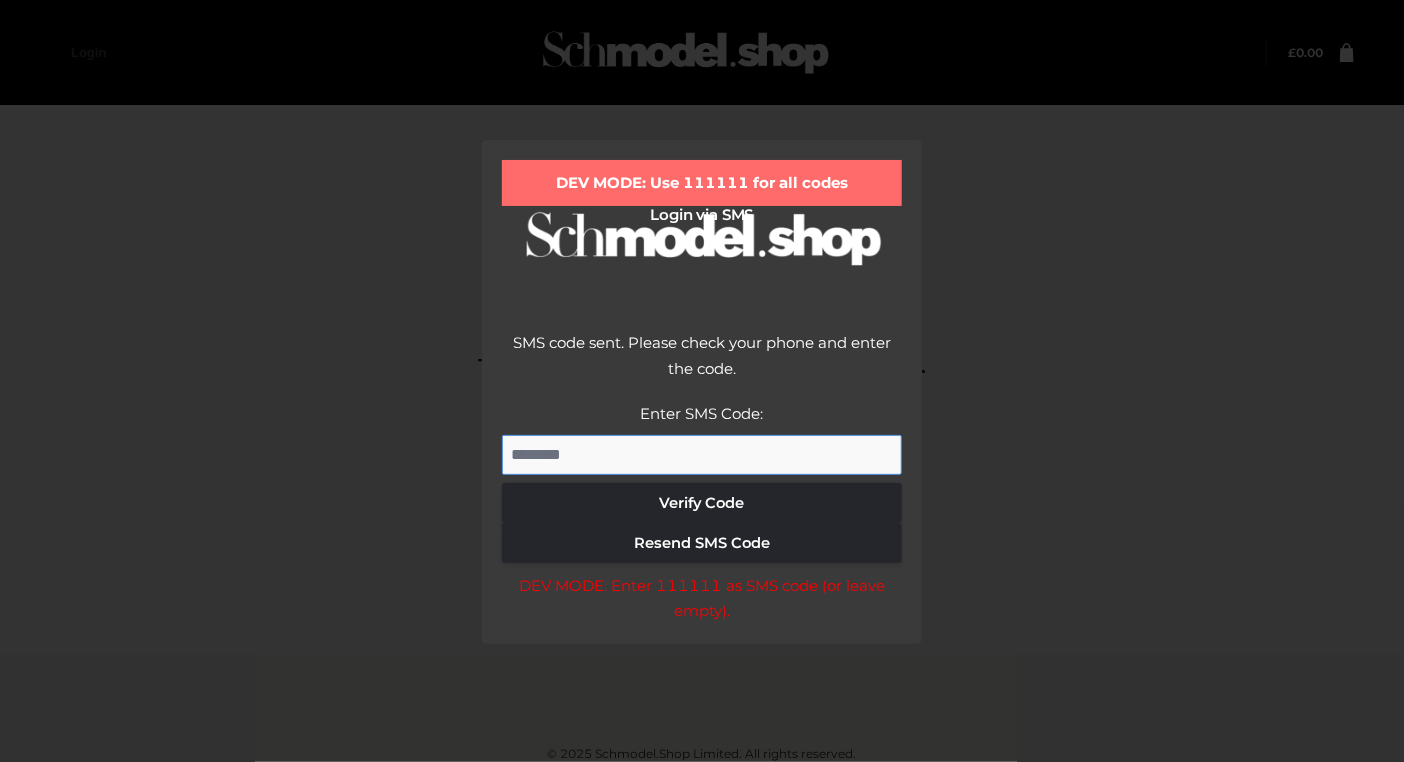 click on "Enter SMS Code:" at bounding box center [702, 455] 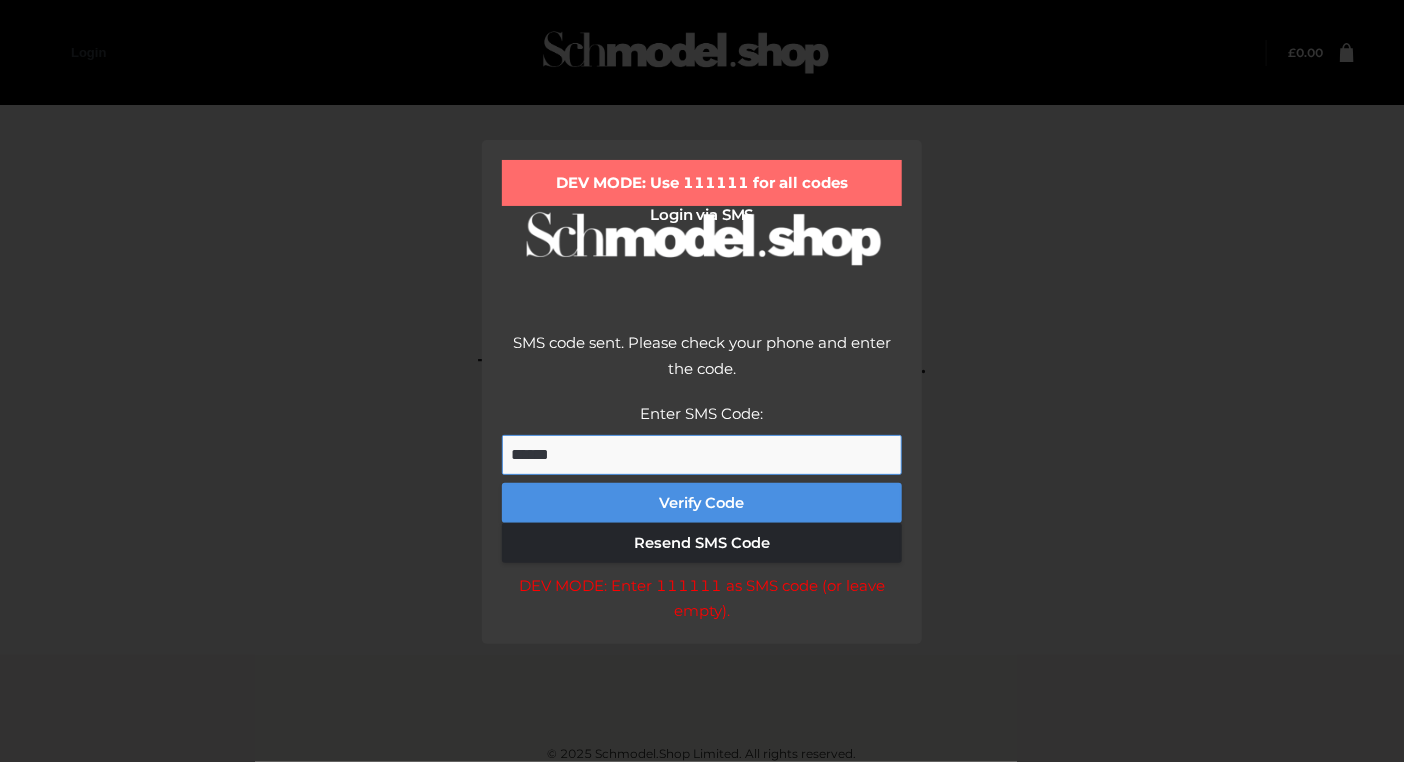 type on "******" 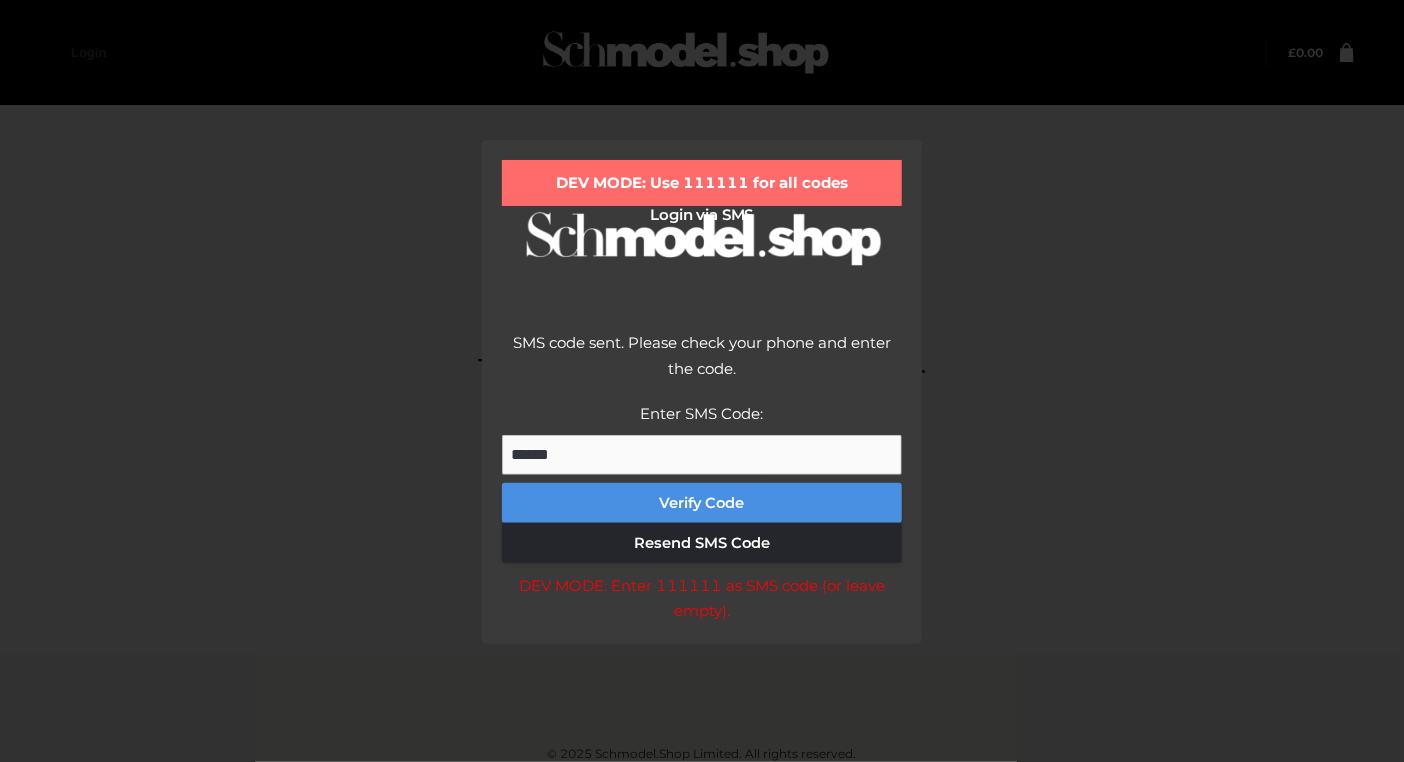 click on "Verify Code" at bounding box center (702, 503) 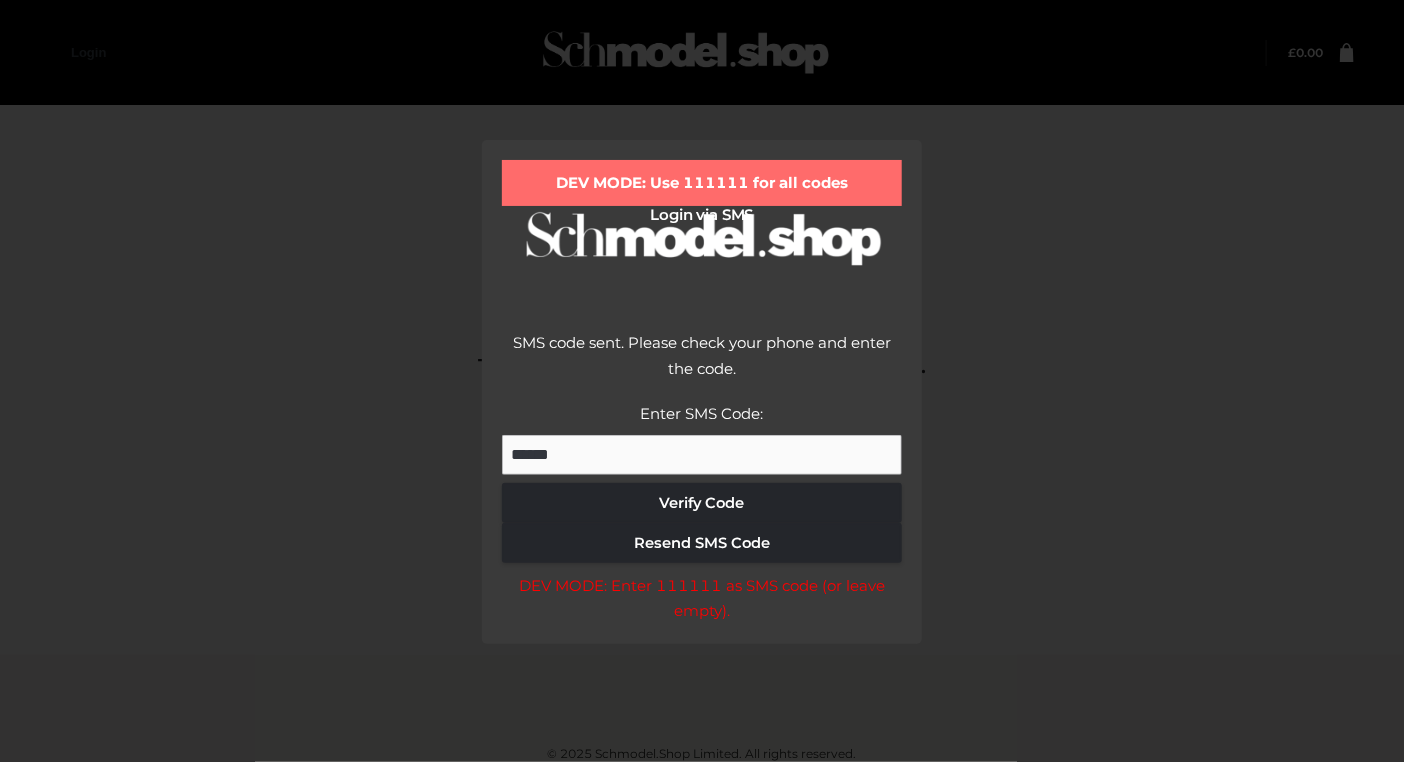 click on "DEV MODE: Use [NUMBER] for all codes
Login via SMS
SMS code sent. Please check your phone and enter the code.
Country:
[STATE] ([PHONE])
[STATE] ([PHONE])
United Kingdom ([PHONE])
Canada ([PHONE])
Australia ([PHONE])
Germany ([PHONE])
******" at bounding box center (702, 381) 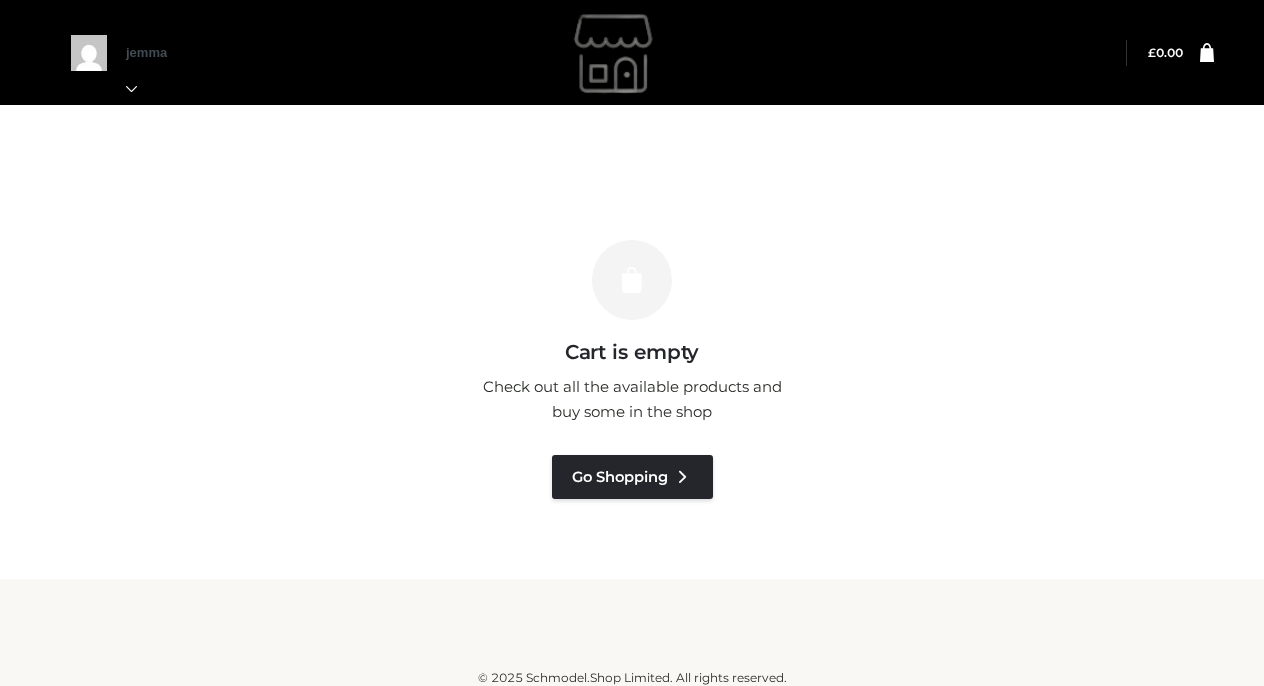scroll, scrollTop: 0, scrollLeft: 0, axis: both 